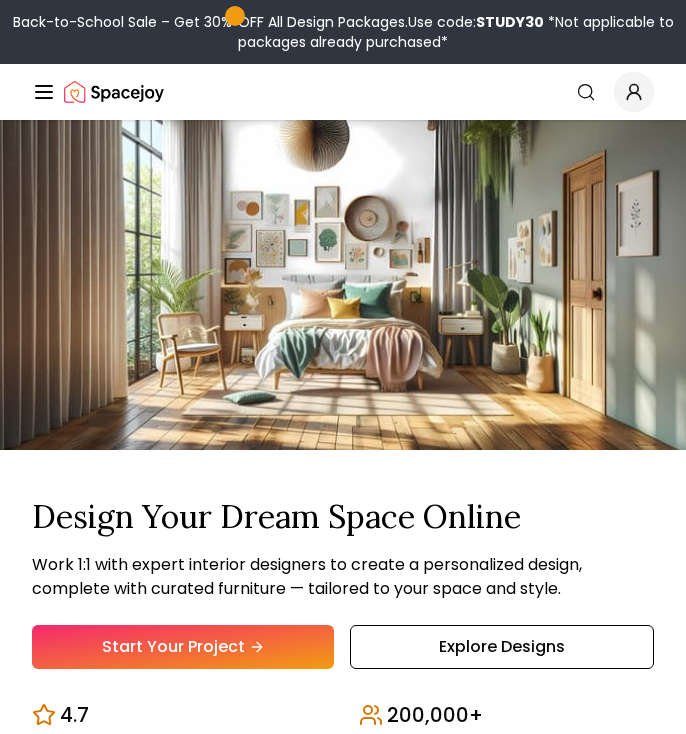 scroll, scrollTop: 0, scrollLeft: 0, axis: both 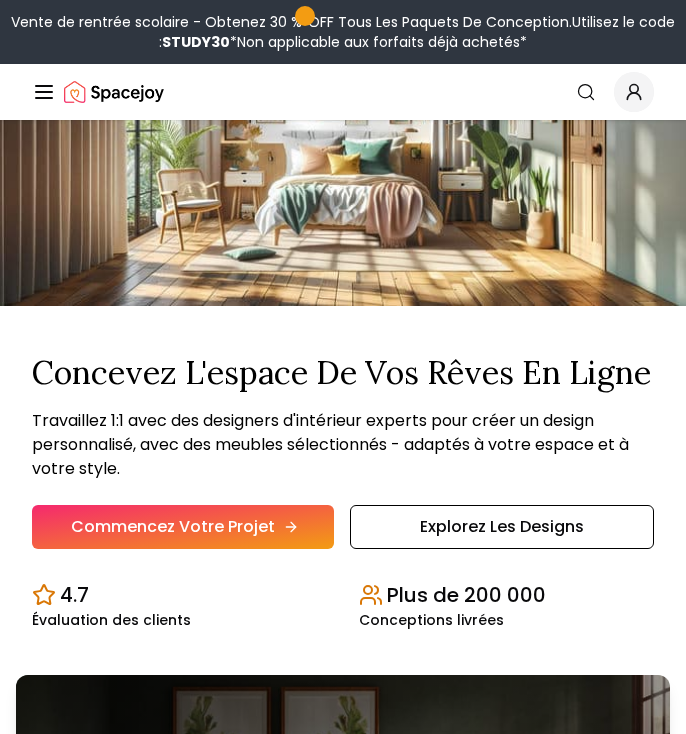 click on "Commencez votre projet" at bounding box center (183, 527) 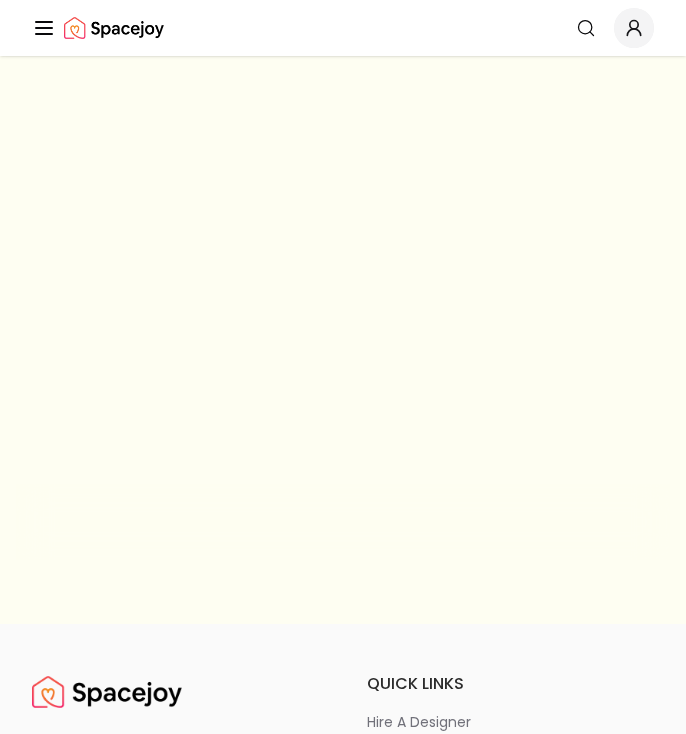 scroll, scrollTop: 2, scrollLeft: 0, axis: vertical 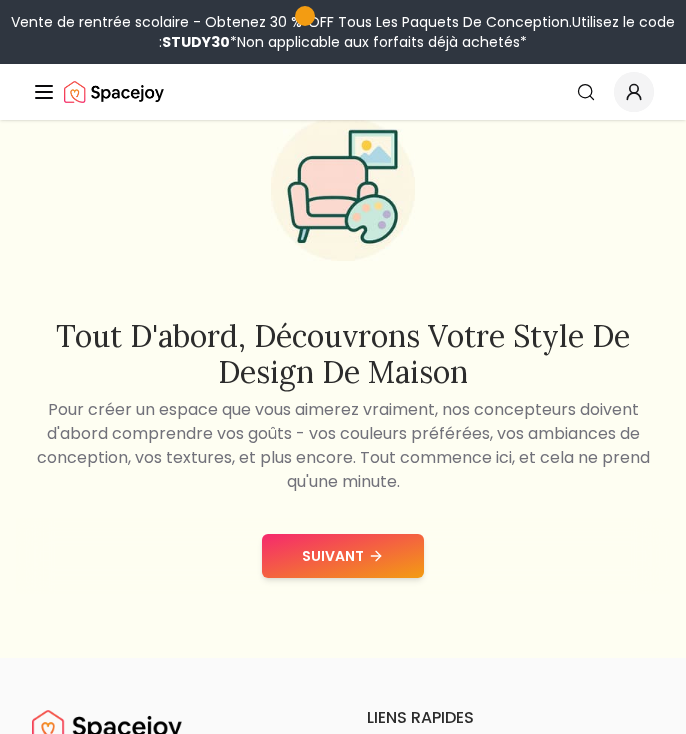 click on "SUIVANT" at bounding box center (343, 556) 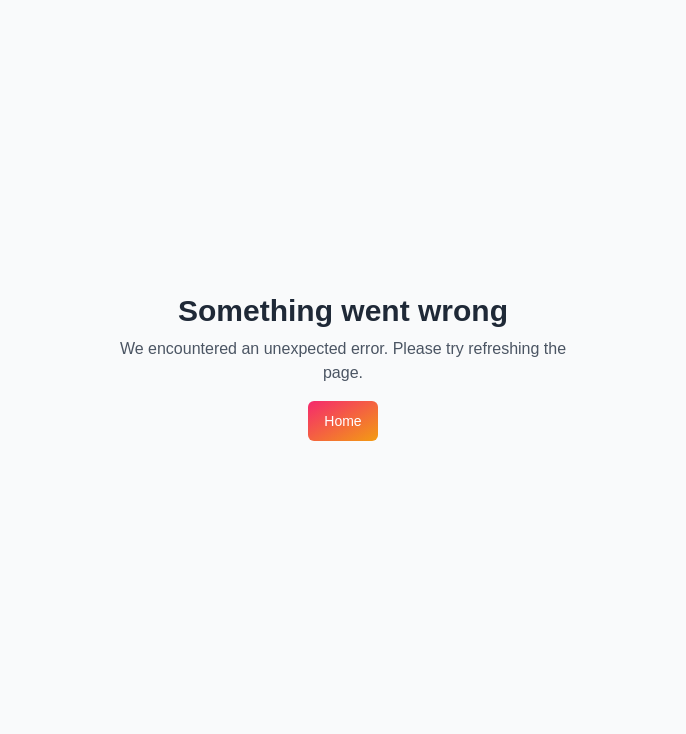 scroll, scrollTop: 0, scrollLeft: 0, axis: both 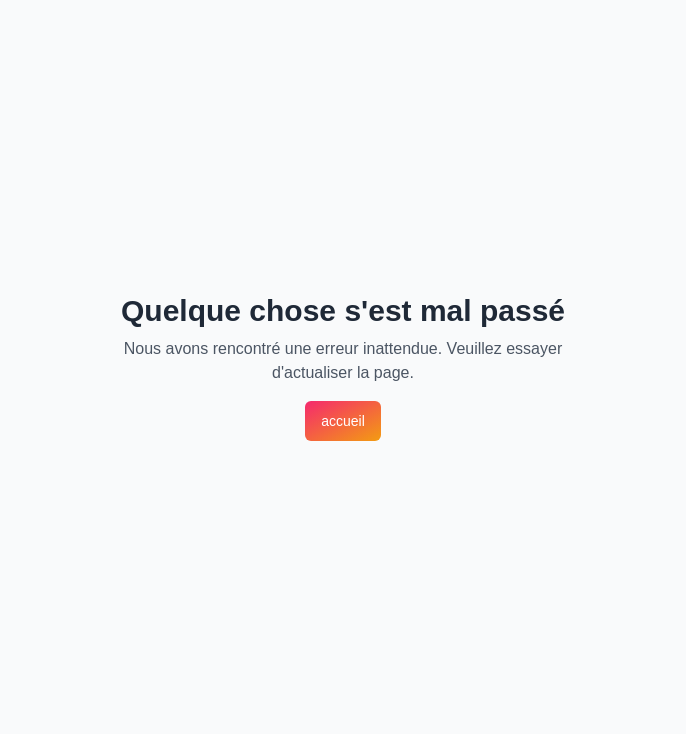 click on "accueil" at bounding box center (343, 421) 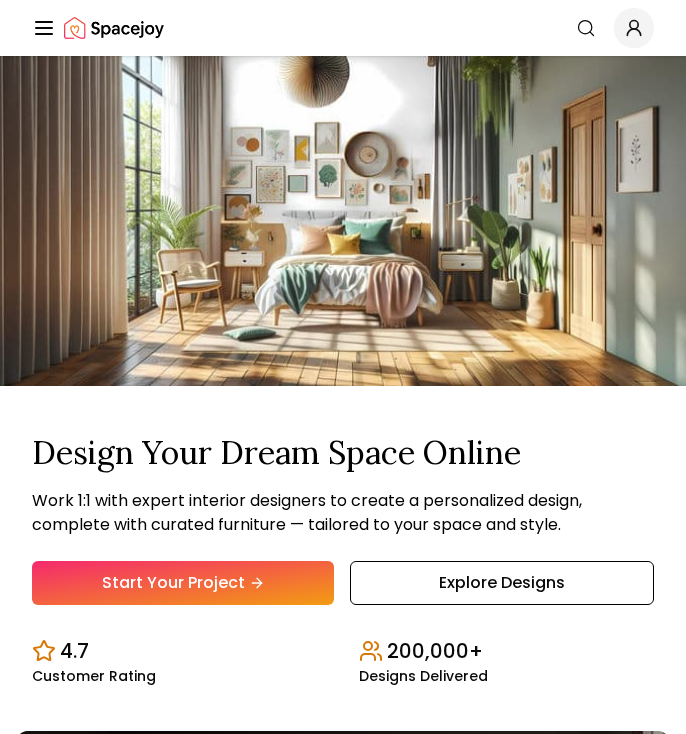 scroll, scrollTop: 0, scrollLeft: 0, axis: both 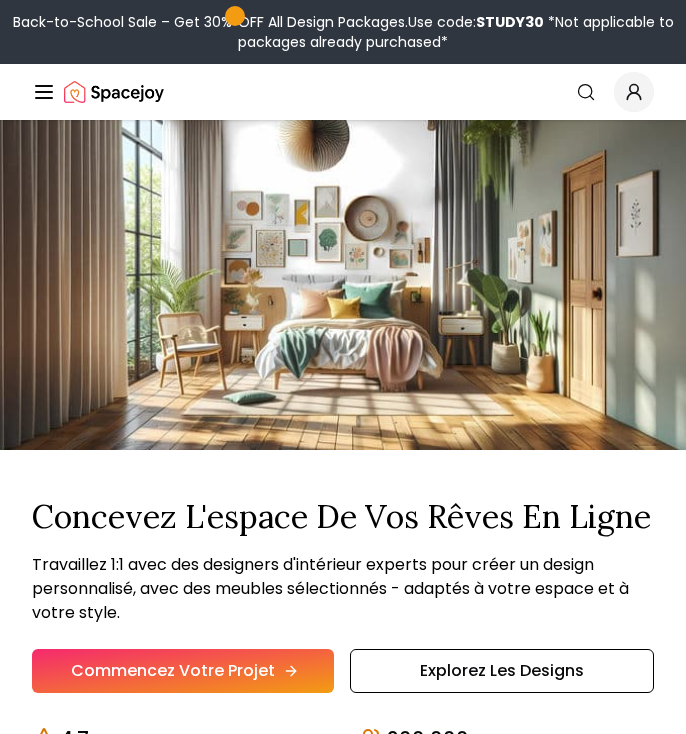 click on "Concevez l'espace de vos rêves en ligne Travaillez 1:1 avec des designers d'intérieur experts pour créer un design personnalisé, avec des meubles sélectionnés - adaptés à votre espace et à votre style. Commencez votre projet   Explorez les designs" at bounding box center (343, 595) 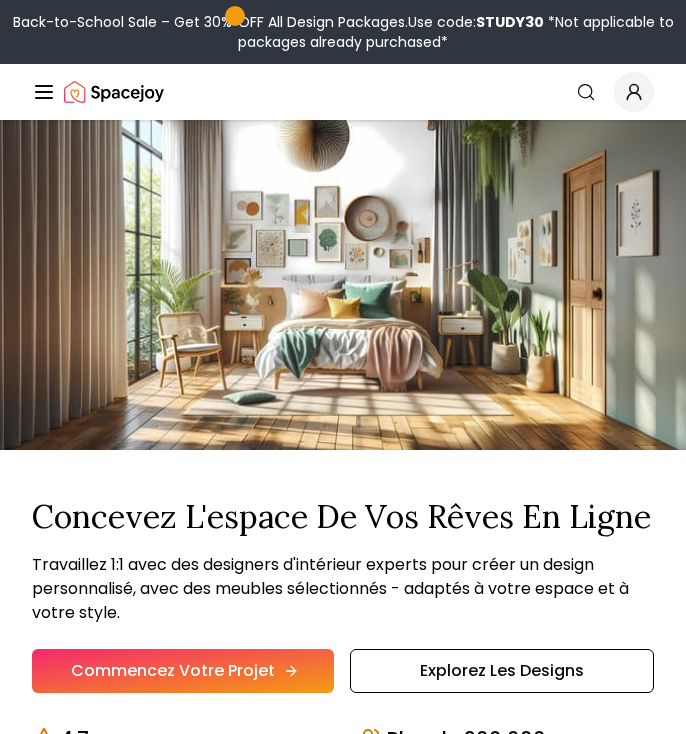 click on "Commencez votre projet" at bounding box center [183, 671] 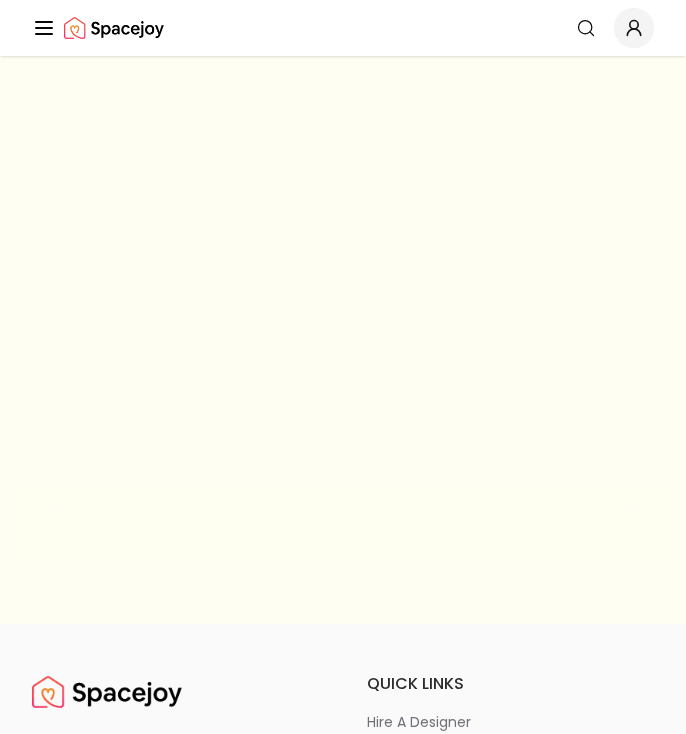 scroll, scrollTop: 0, scrollLeft: 0, axis: both 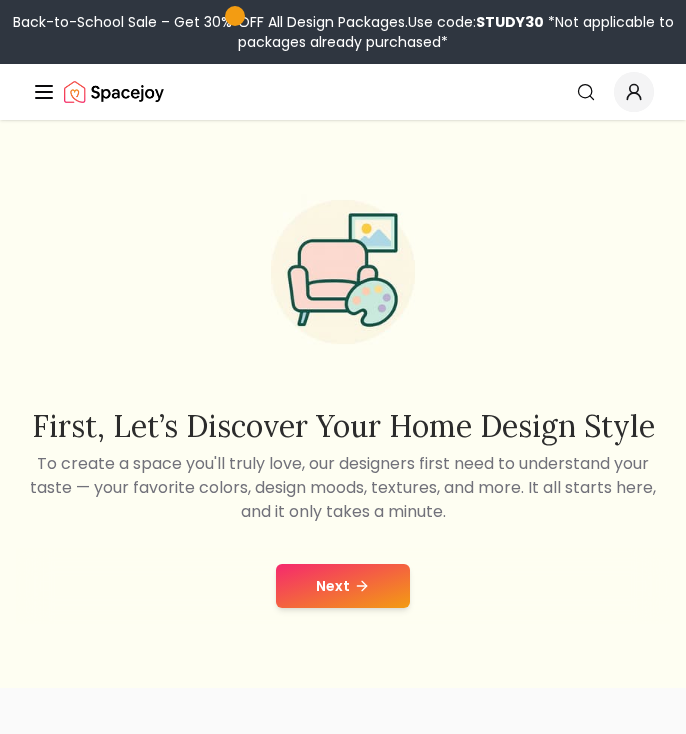 click on "First, let’s discover your home design style To create a space you'll truly love, our designers first need to understand your taste — your favorite colors, design moods, textures, and more. It all starts here, and it only takes a minute. Next" at bounding box center (343, 404) 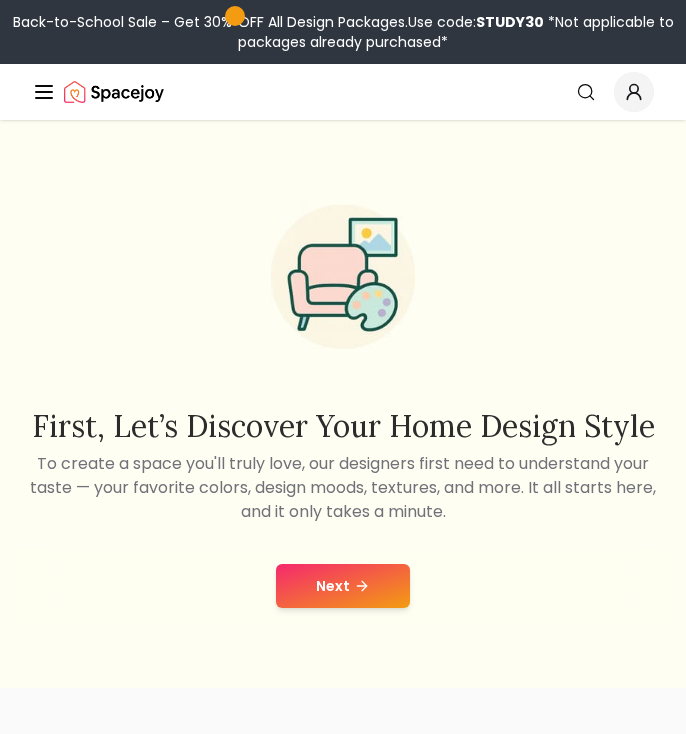click on "Next" at bounding box center (343, 586) 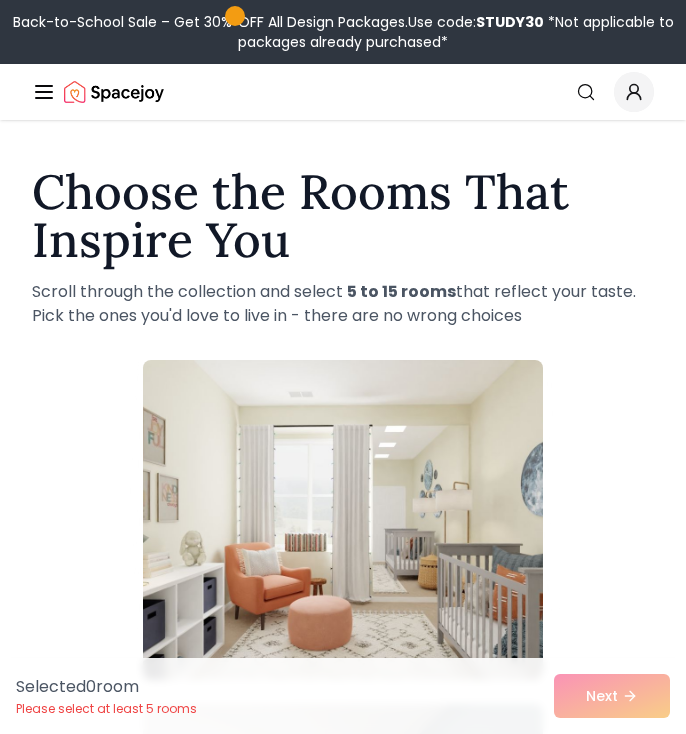 scroll, scrollTop: 0, scrollLeft: 0, axis: both 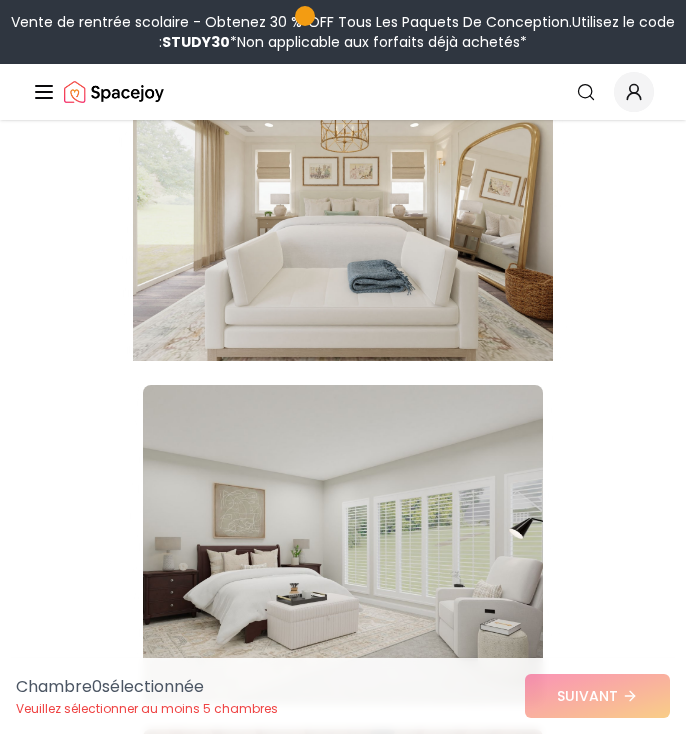 click at bounding box center (343, 201) 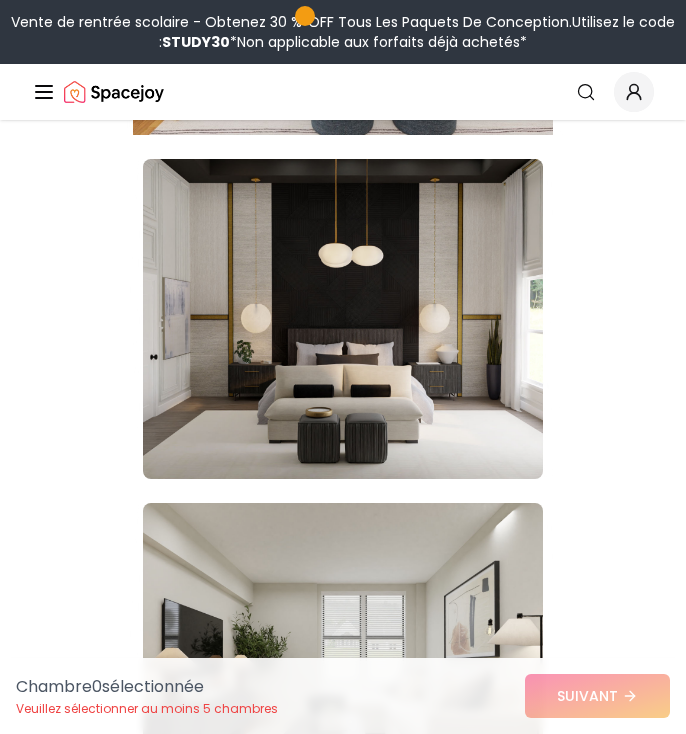 scroll, scrollTop: 13298, scrollLeft: 0, axis: vertical 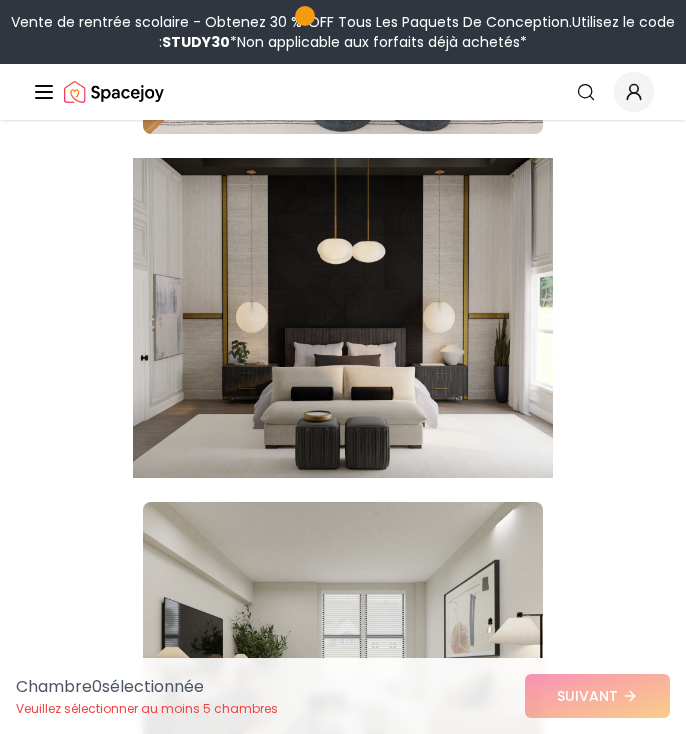 click at bounding box center (343, 318) 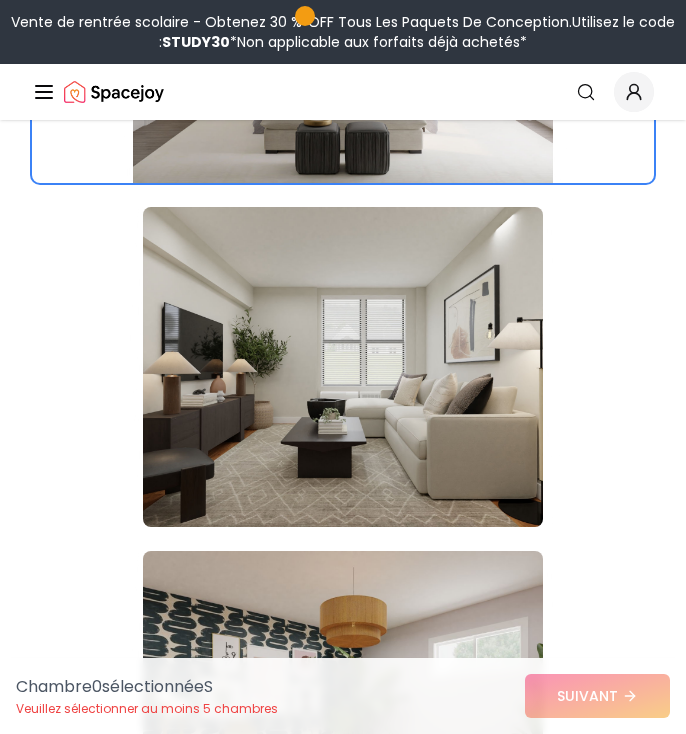 scroll, scrollTop: 13596, scrollLeft: 0, axis: vertical 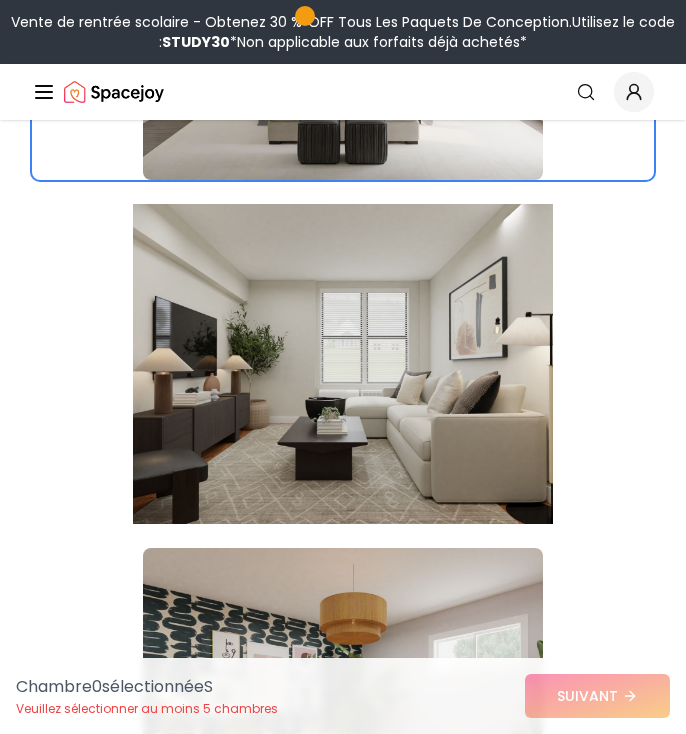 click at bounding box center (343, 364) 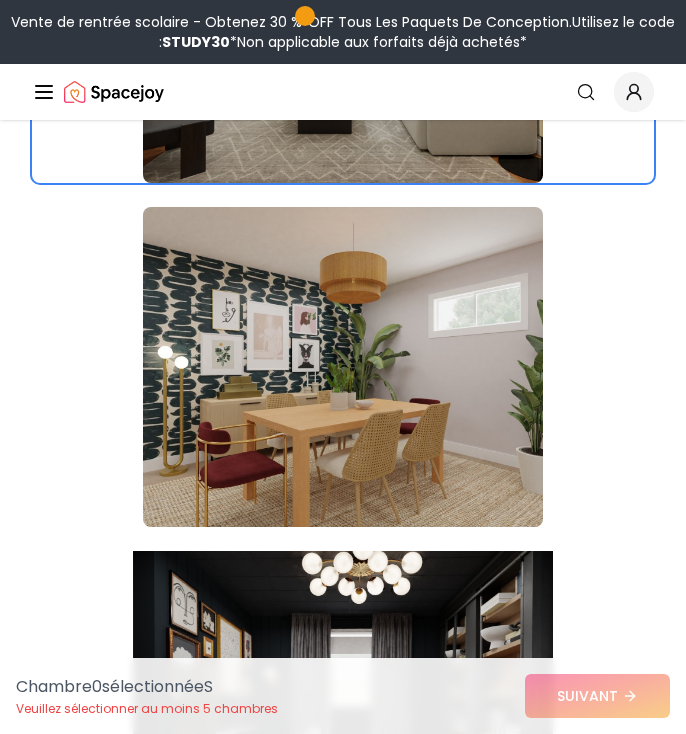 scroll, scrollTop: 13952, scrollLeft: 0, axis: vertical 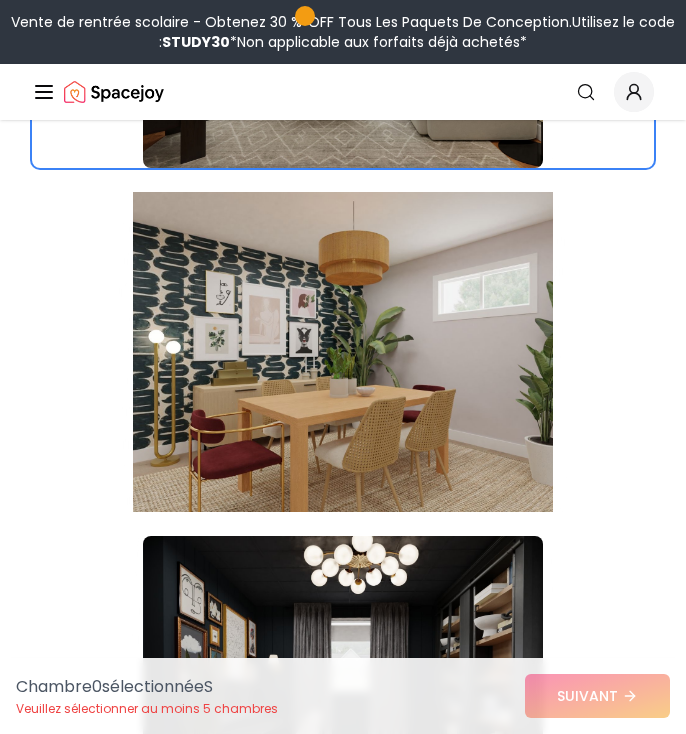 click at bounding box center [343, 352] 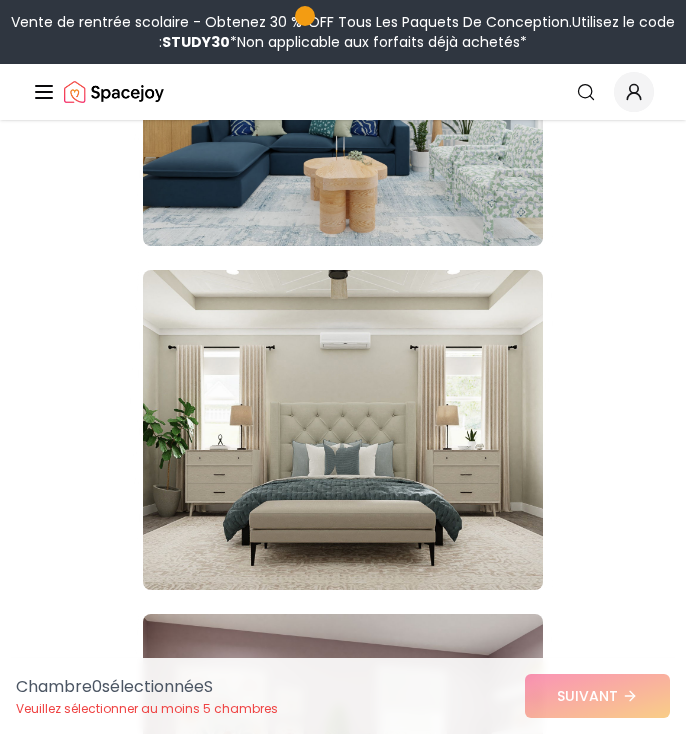 scroll, scrollTop: 16985, scrollLeft: 0, axis: vertical 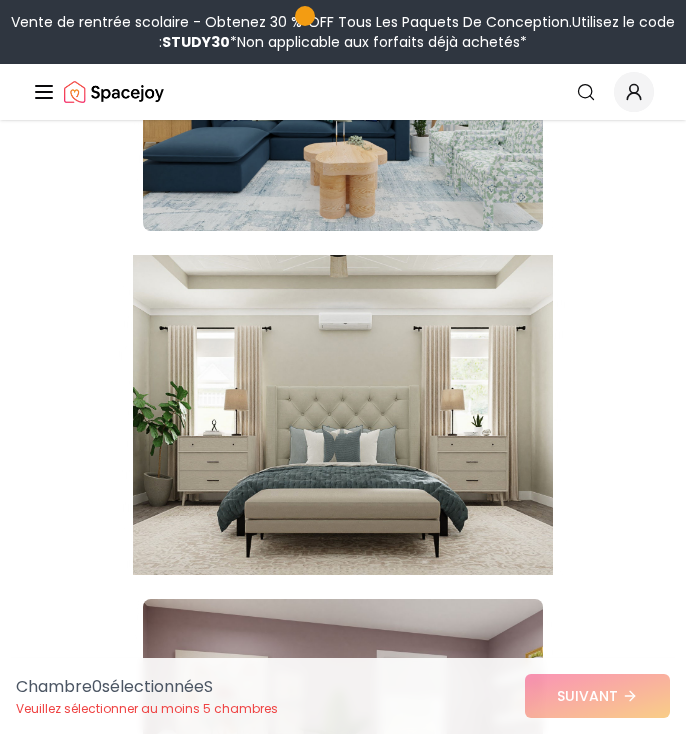 click at bounding box center (343, 415) 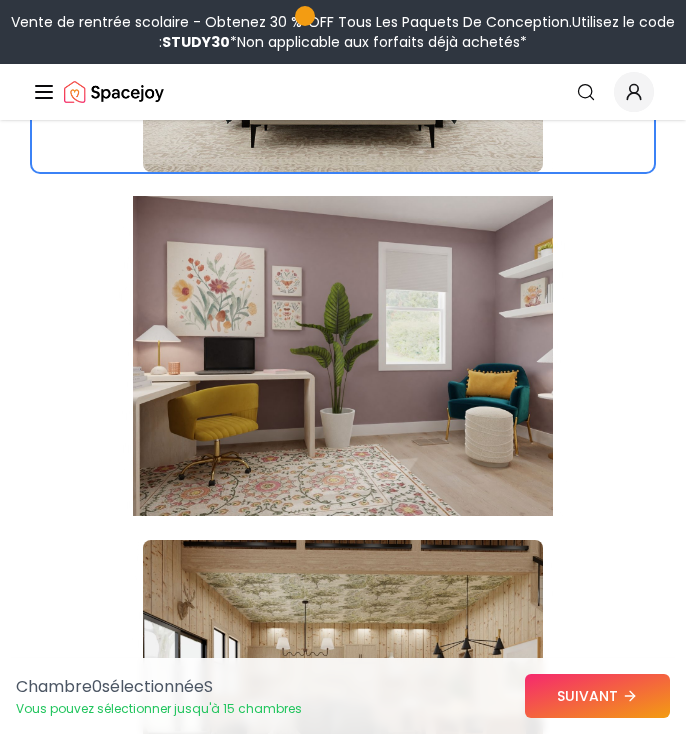 scroll, scrollTop: 17388, scrollLeft: 0, axis: vertical 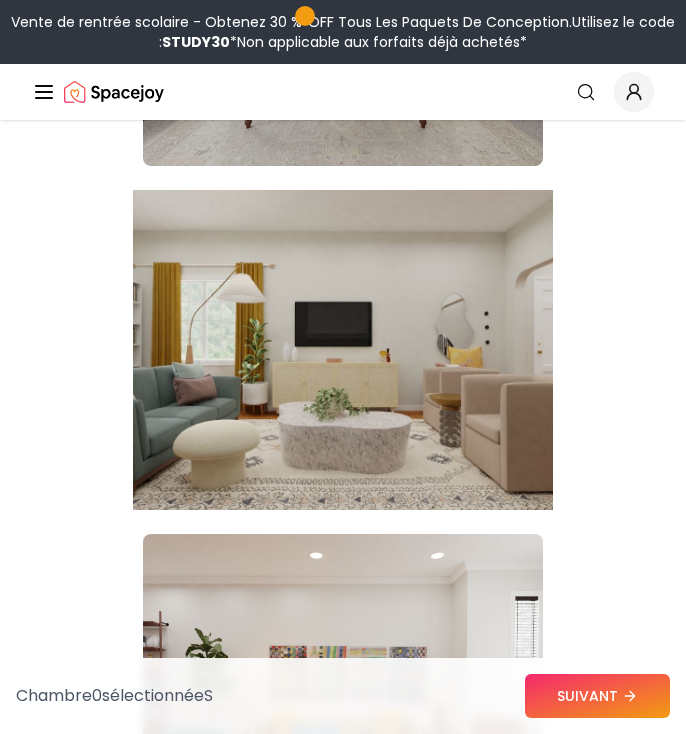 click at bounding box center [343, 350] 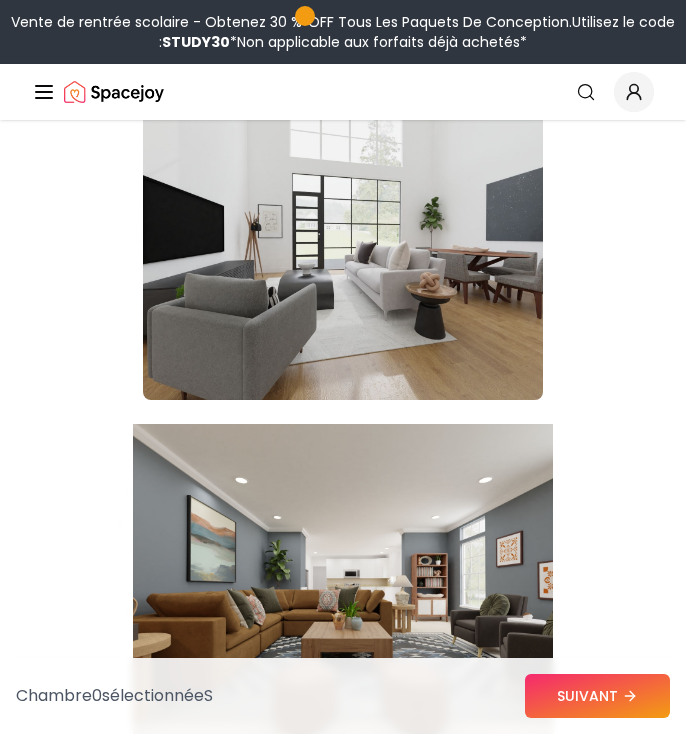 scroll, scrollTop: 25410, scrollLeft: 0, axis: vertical 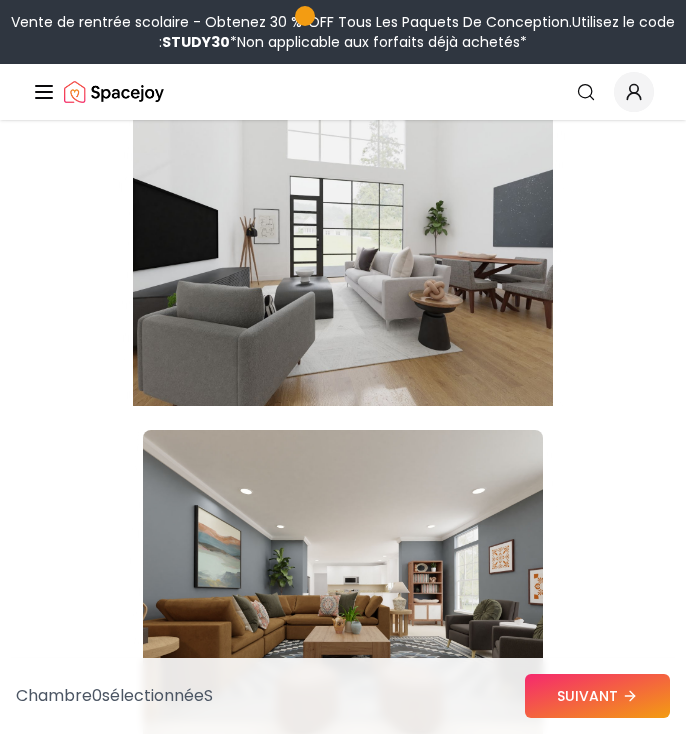 click at bounding box center [343, 246] 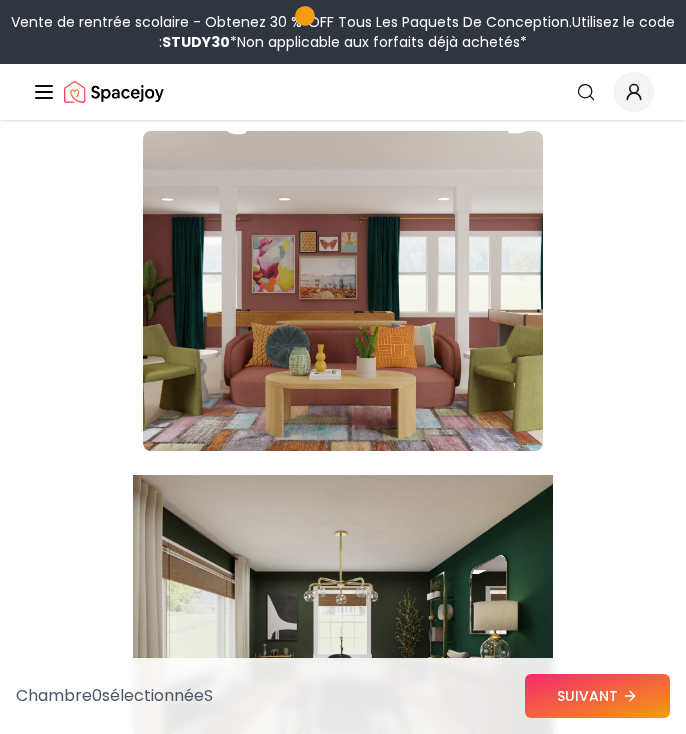 scroll, scrollTop: 31554, scrollLeft: 0, axis: vertical 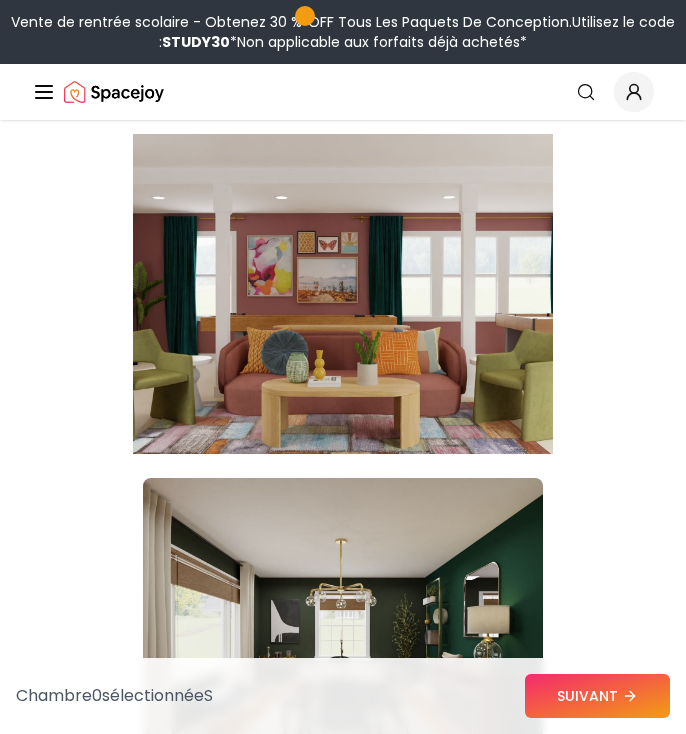 click at bounding box center [343, 294] 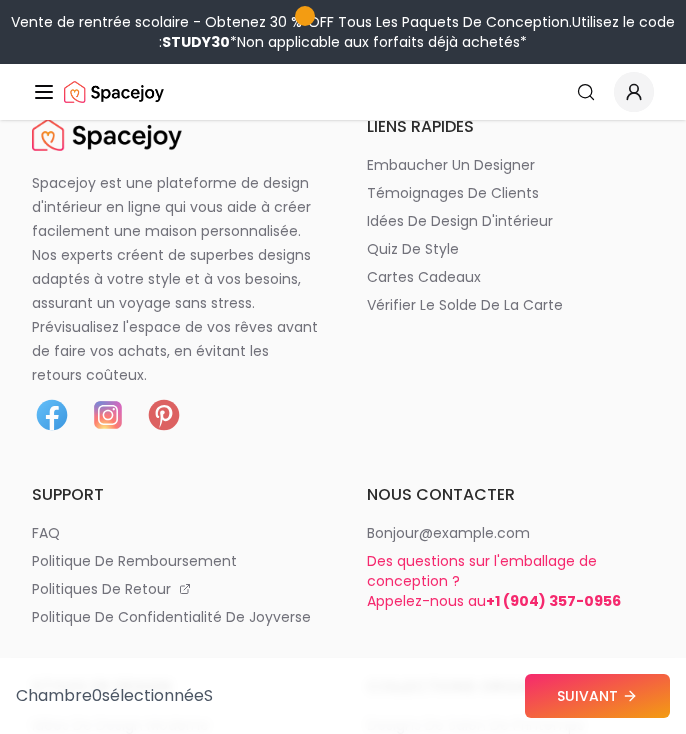 scroll, scrollTop: 34806, scrollLeft: 0, axis: vertical 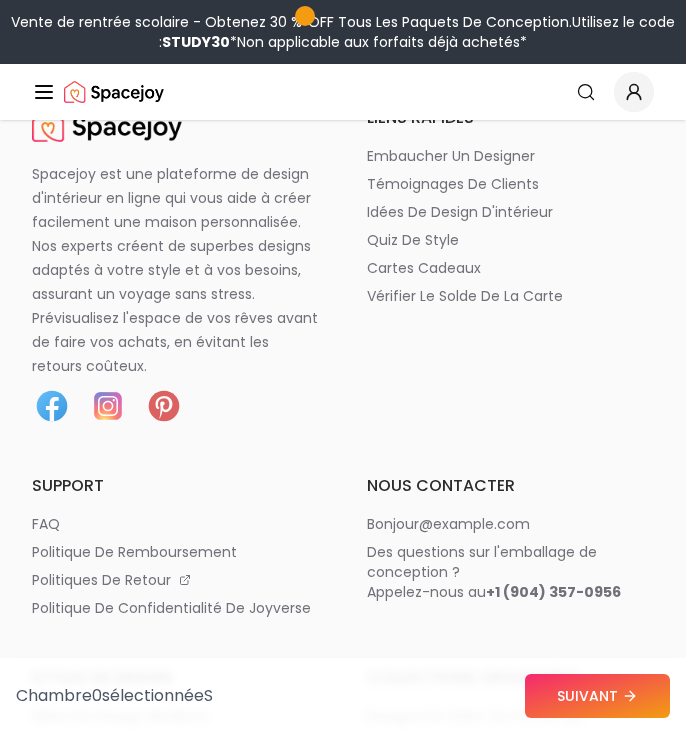click on "Chambre  0  sélectionnée S SUIVANT" at bounding box center [343, 696] 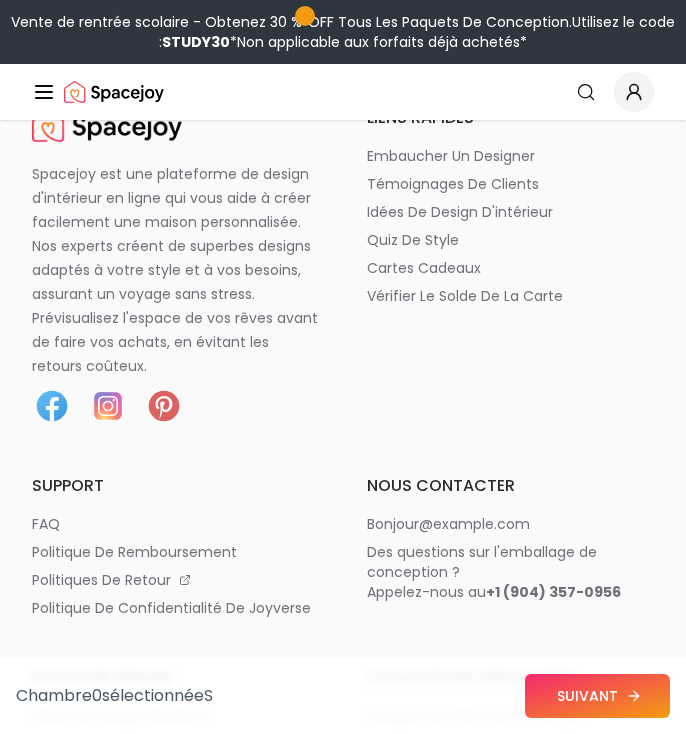 click on "SUIVANT" at bounding box center [597, 696] 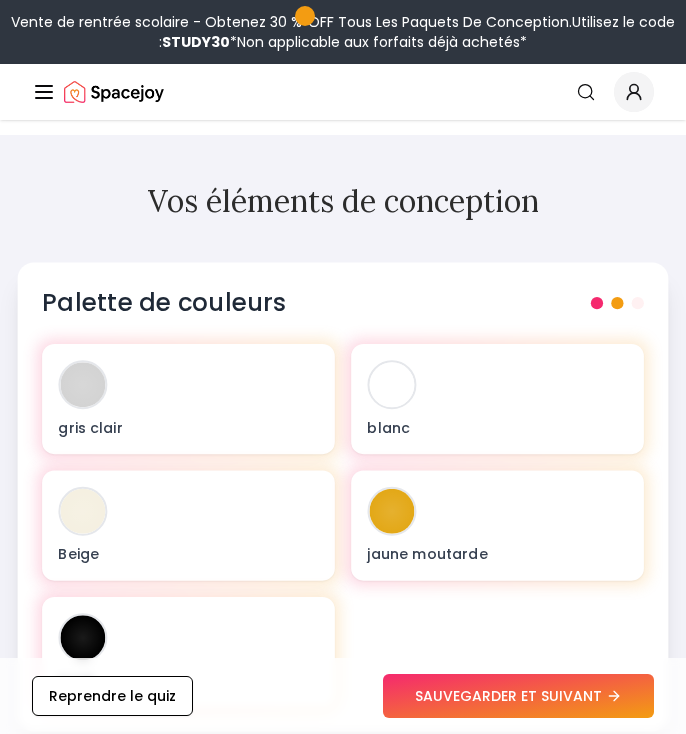 scroll, scrollTop: 761, scrollLeft: 0, axis: vertical 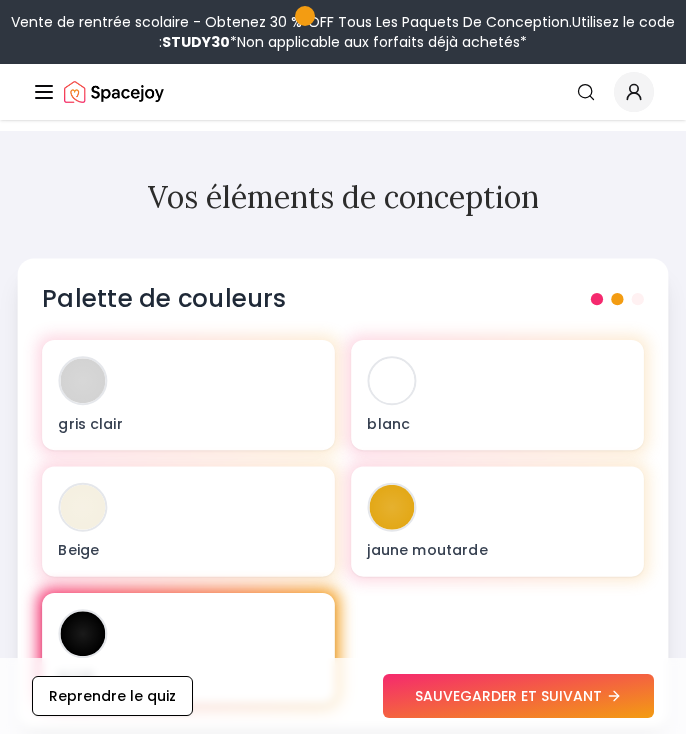 click on "NOIR" at bounding box center [188, 648] 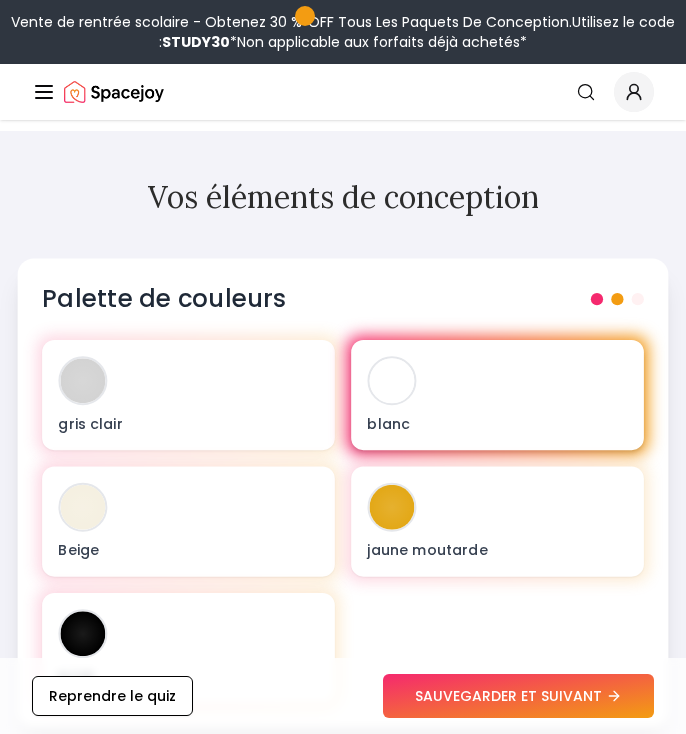 click on "blanc" at bounding box center (497, 423) 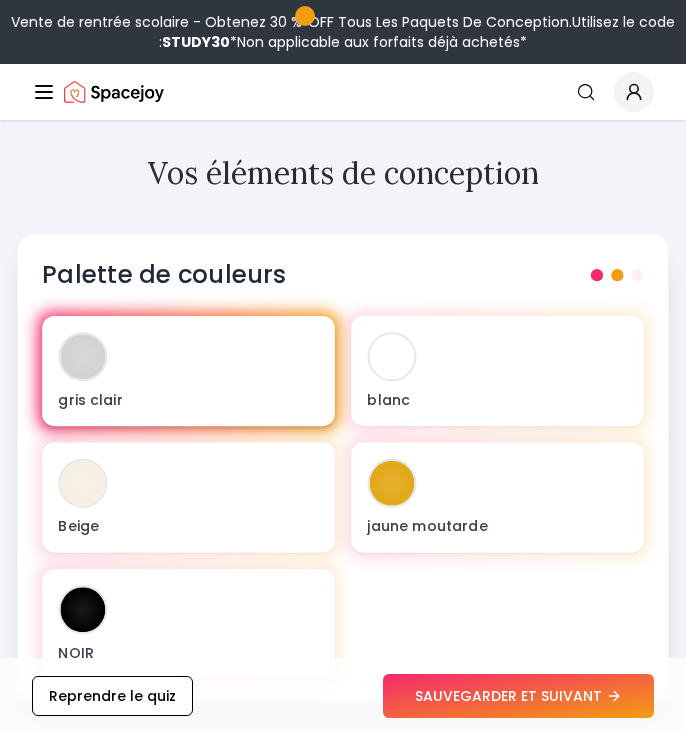 scroll, scrollTop: 785, scrollLeft: 0, axis: vertical 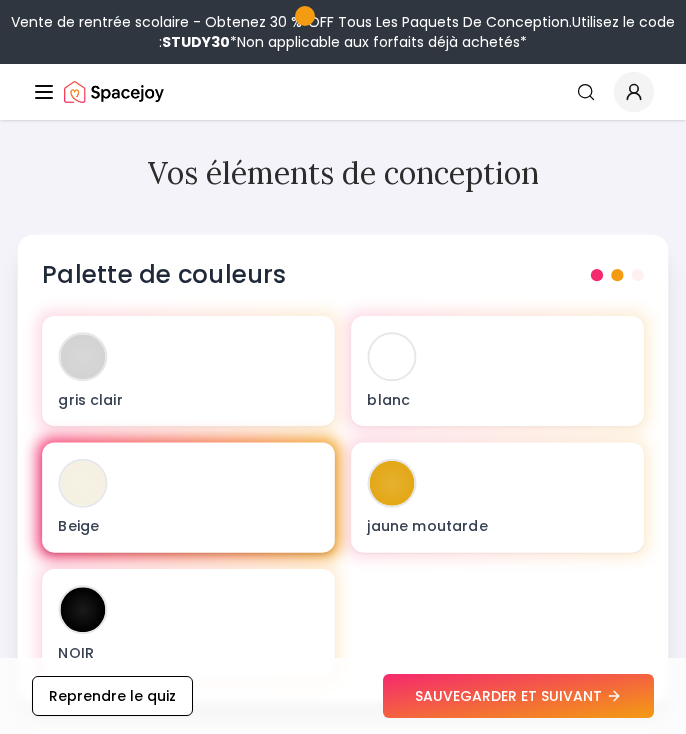 click on "Beige" at bounding box center (188, 497) 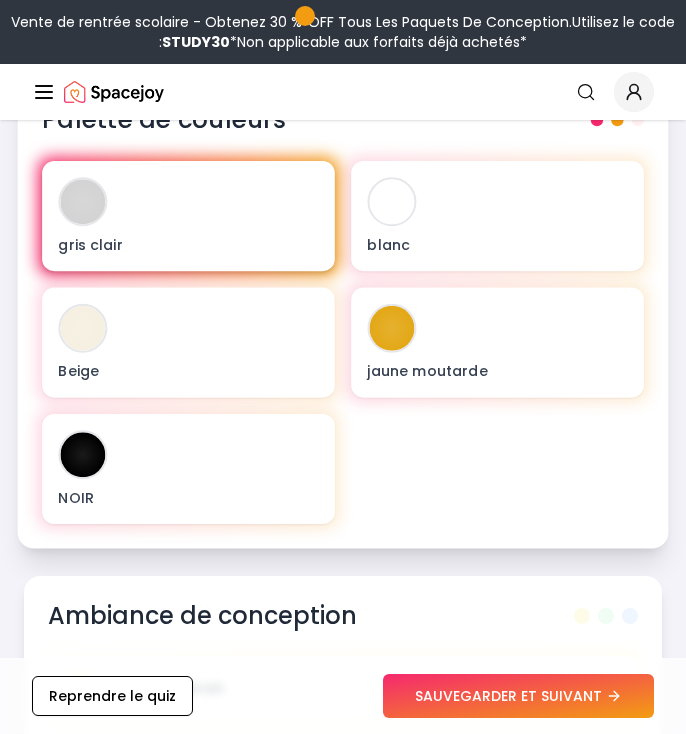 scroll, scrollTop: 940, scrollLeft: 0, axis: vertical 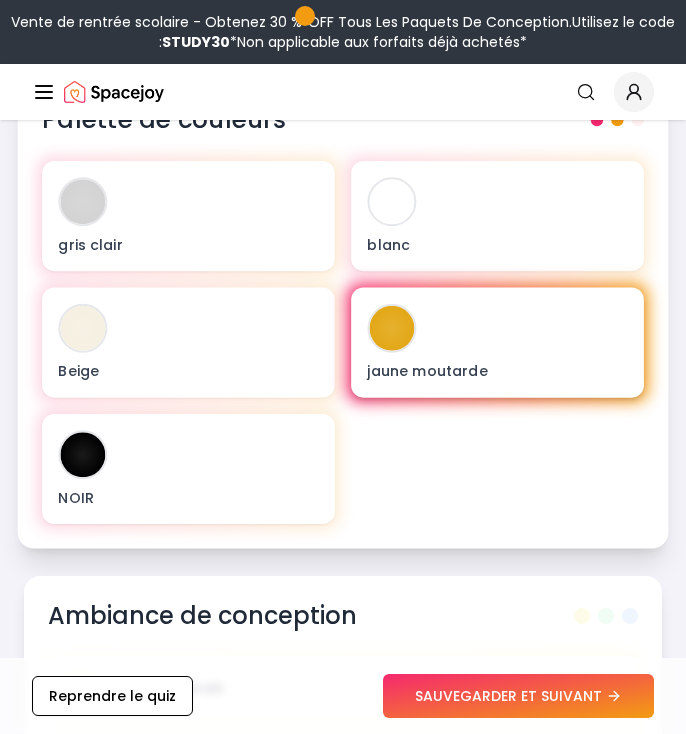 click at bounding box center [392, 328] 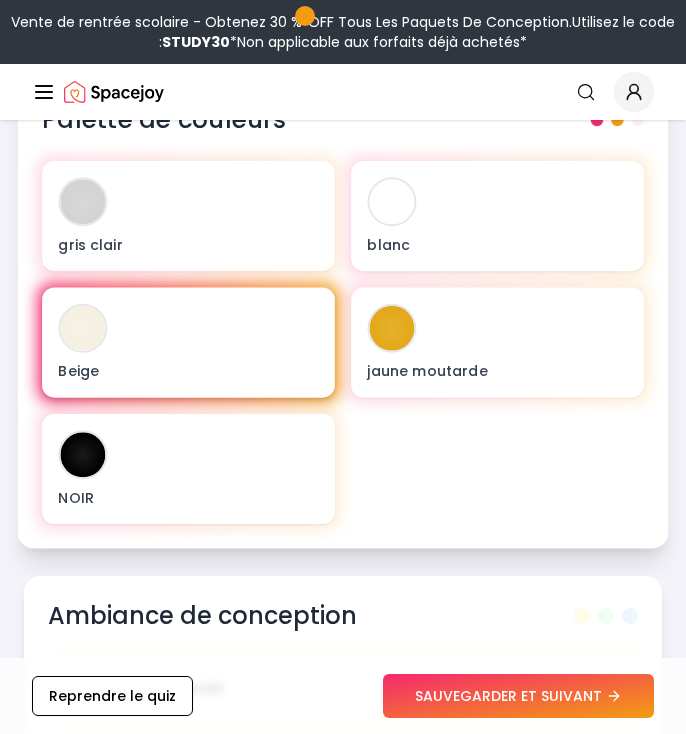 click on "Beige" at bounding box center (188, 342) 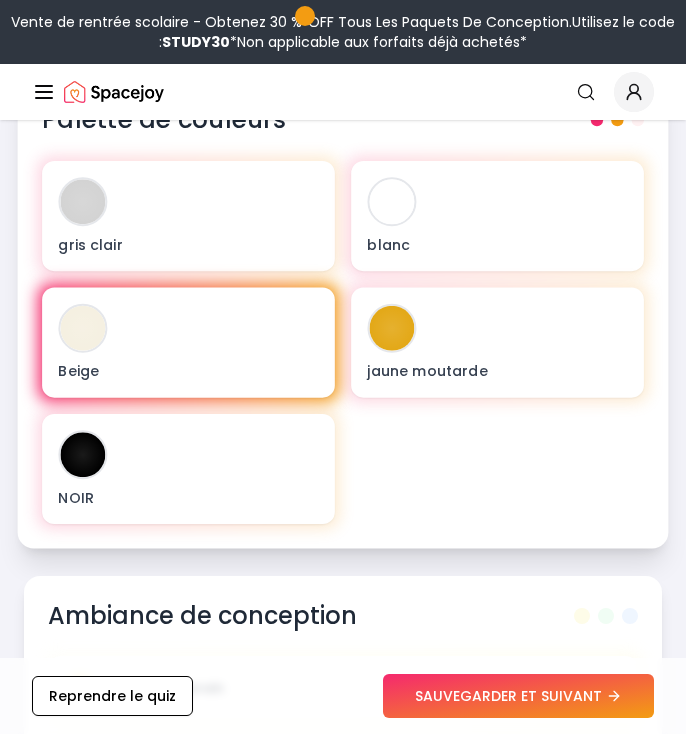click at bounding box center (188, 342) 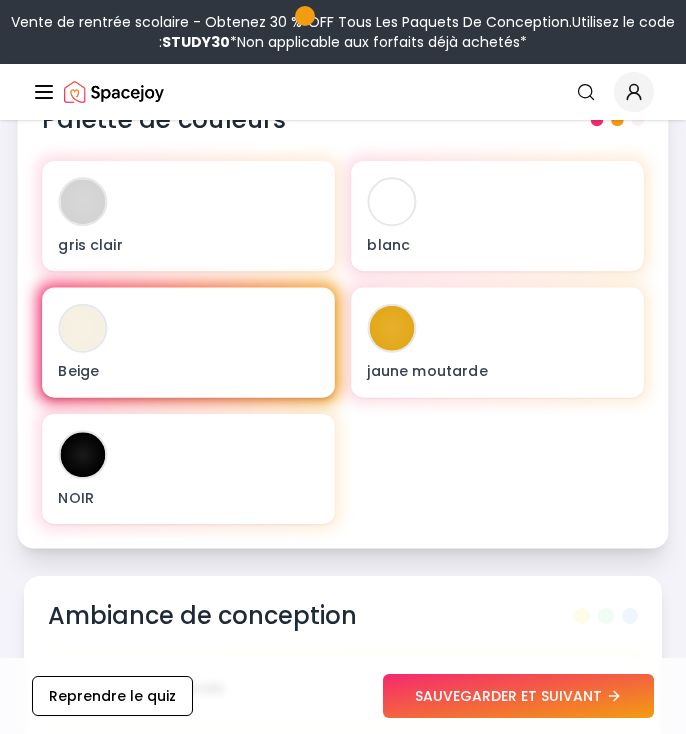click on "Beige" at bounding box center (188, 342) 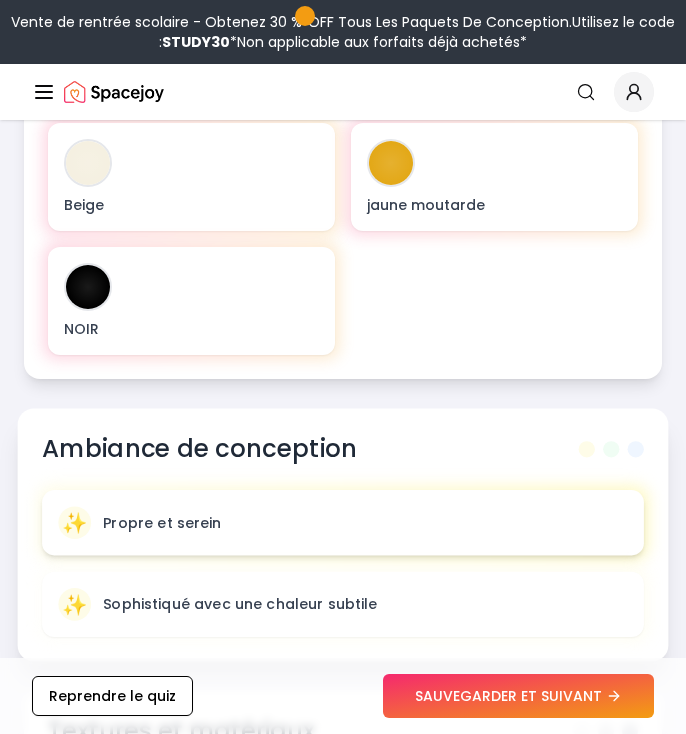 scroll, scrollTop: 1110, scrollLeft: 0, axis: vertical 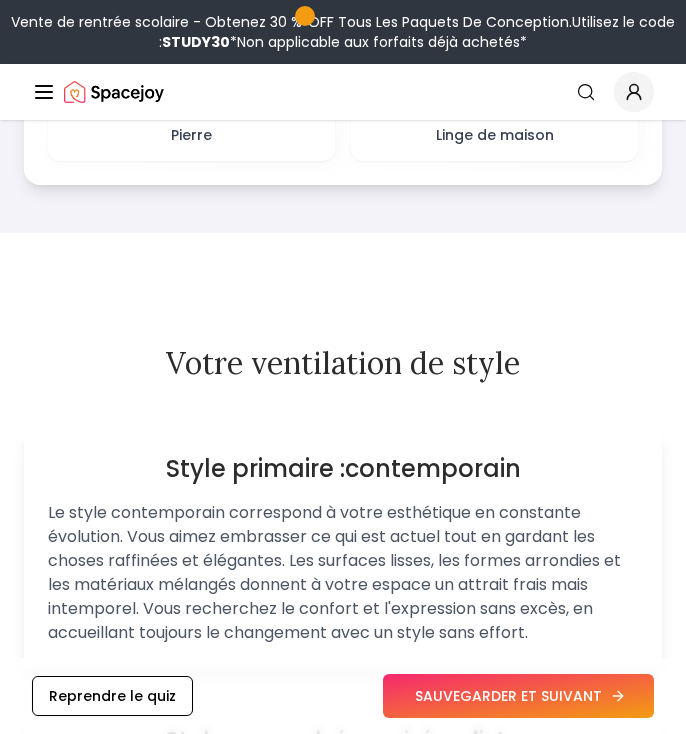 click on "SAUVEGARDER ET SUIVANT" at bounding box center [518, 696] 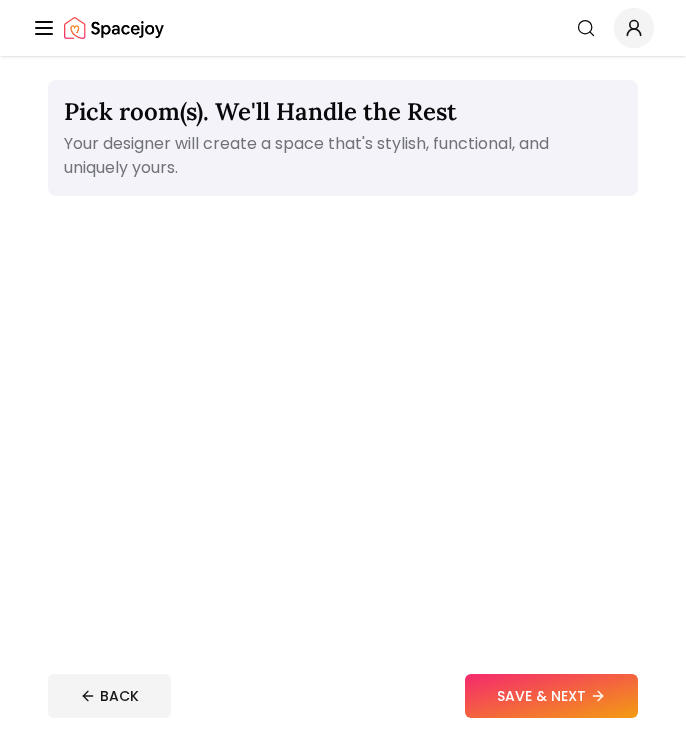 scroll, scrollTop: 0, scrollLeft: 0, axis: both 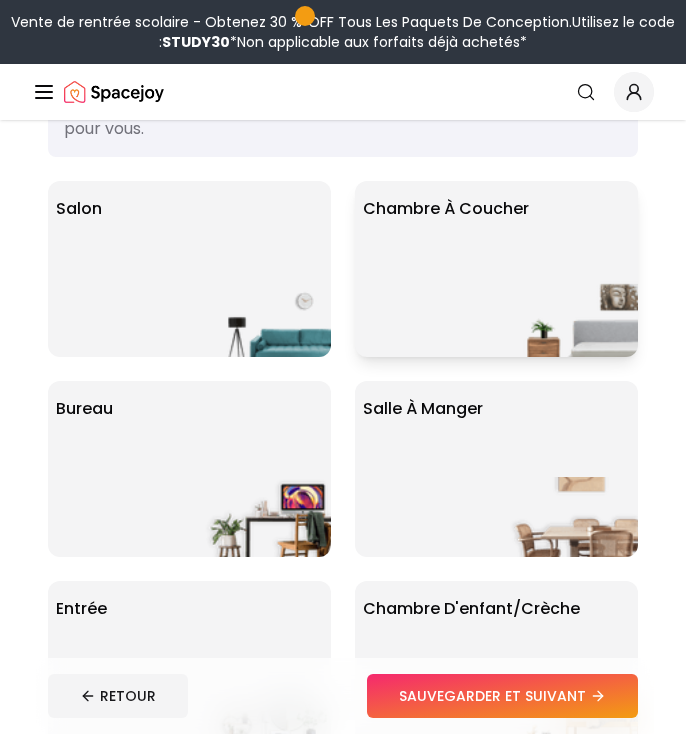 click on "Chambre à coucher" at bounding box center (496, 269) 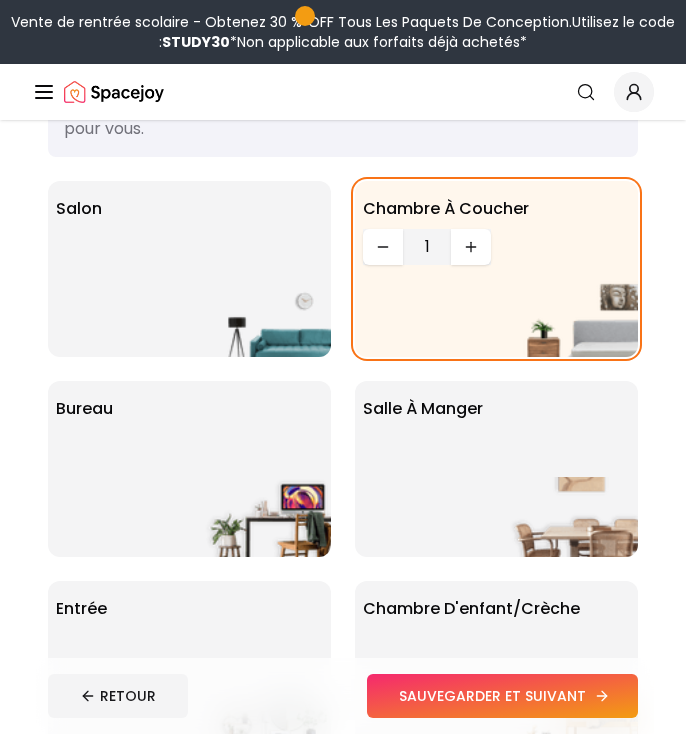 click on "SAUVEGARDER ET SUIVANT" at bounding box center [502, 696] 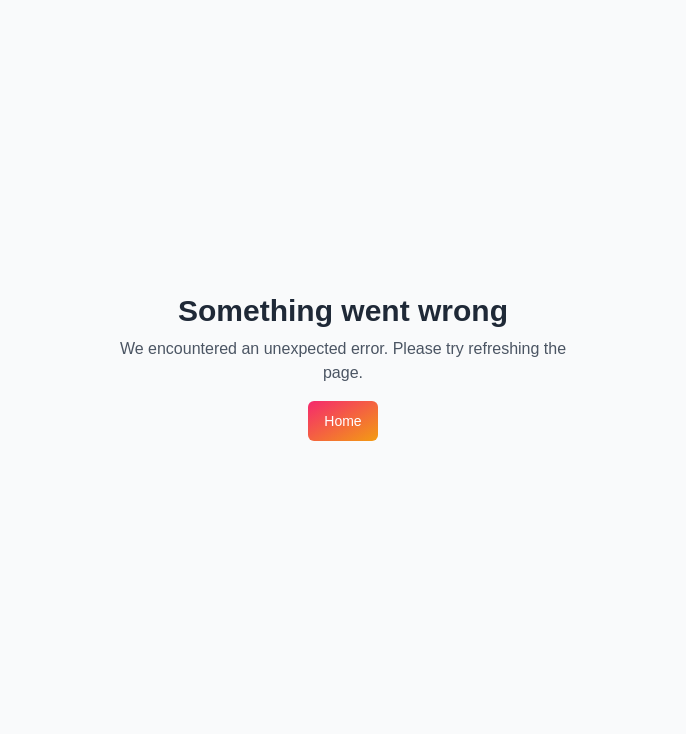 scroll, scrollTop: 0, scrollLeft: 0, axis: both 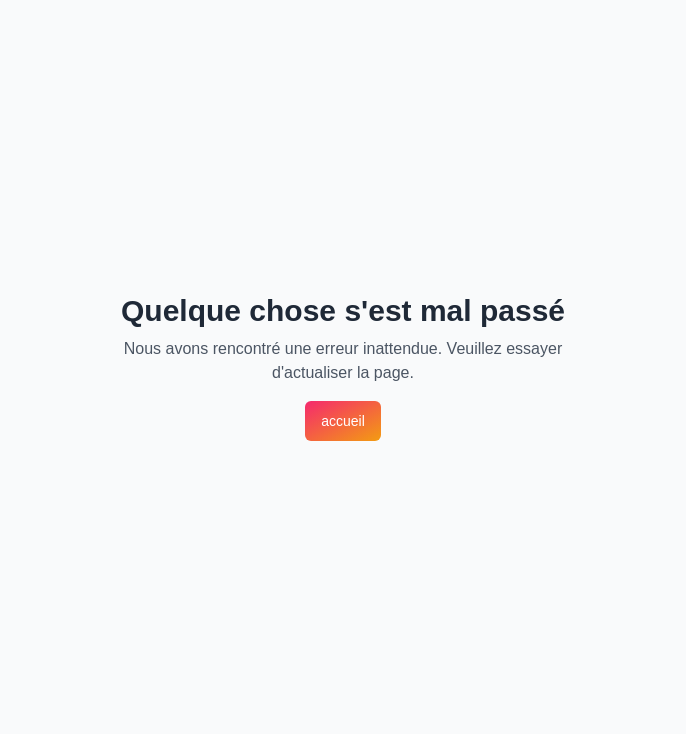 click on "accueil" at bounding box center [343, 421] 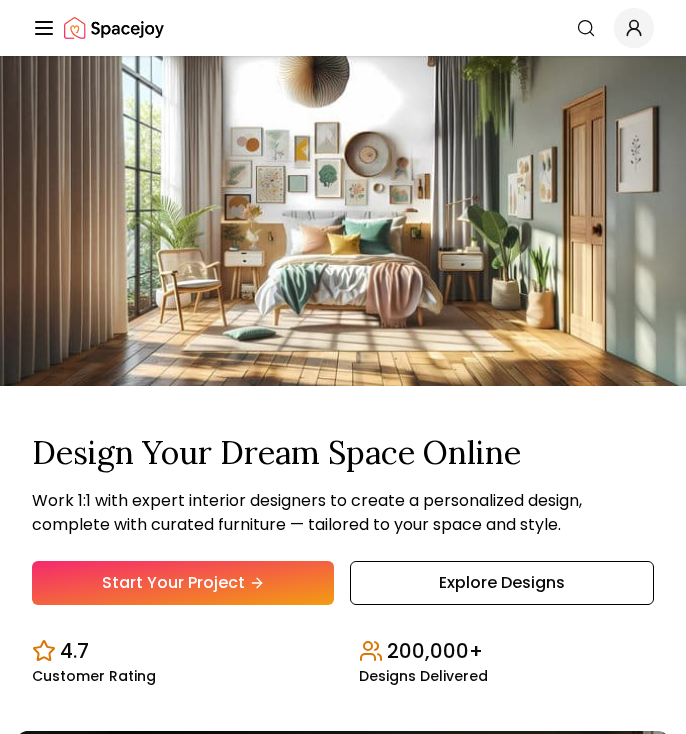 scroll, scrollTop: 0, scrollLeft: 0, axis: both 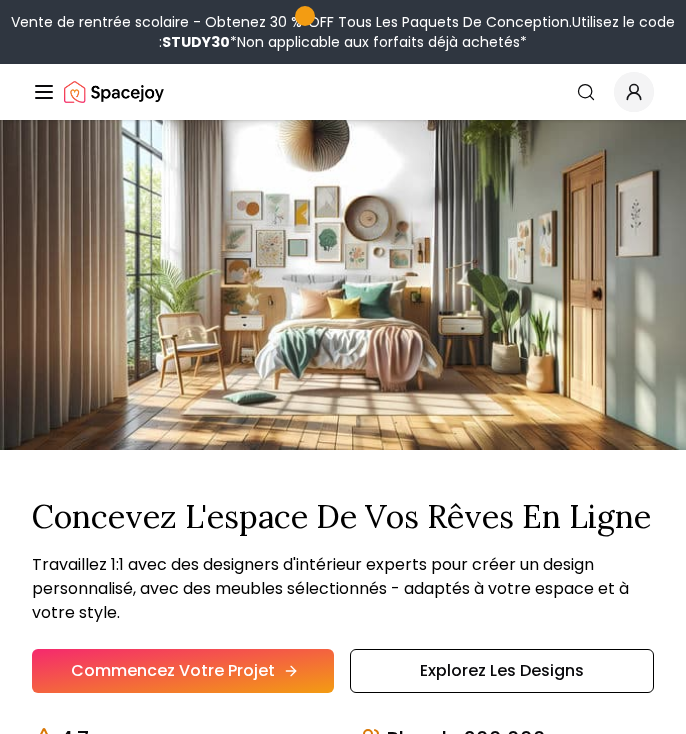 click on "Commencez votre projet" at bounding box center (183, 671) 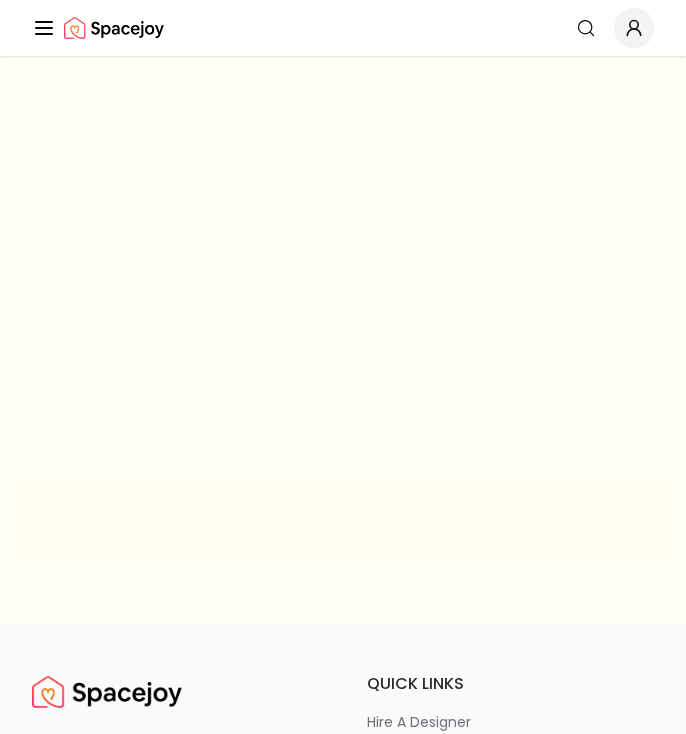 scroll, scrollTop: 0, scrollLeft: 0, axis: both 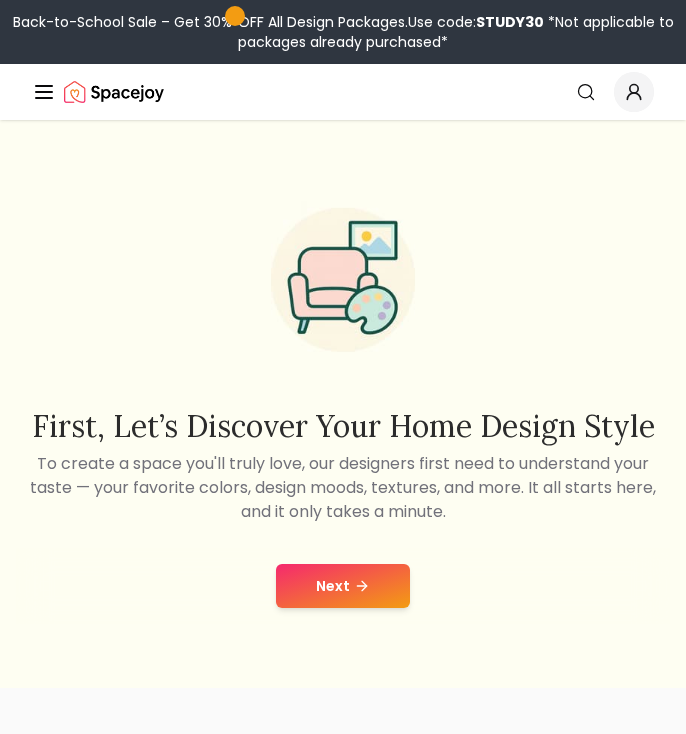 click on "Next" at bounding box center (343, 586) 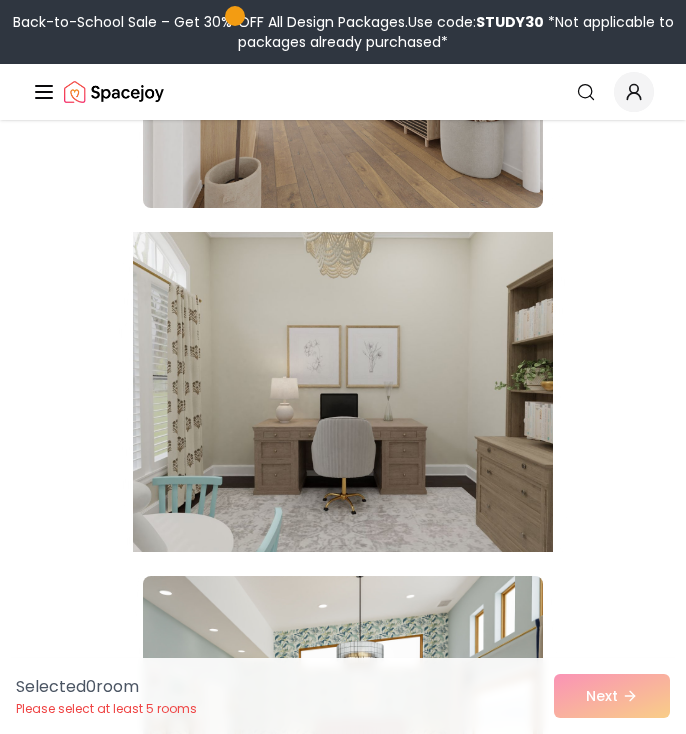 scroll, scrollTop: 2189, scrollLeft: 0, axis: vertical 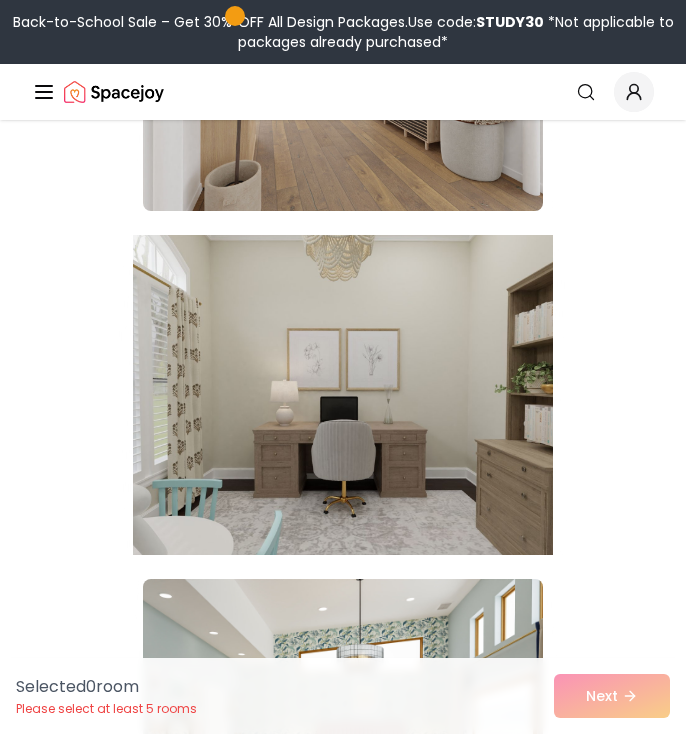 click at bounding box center (343, 395) 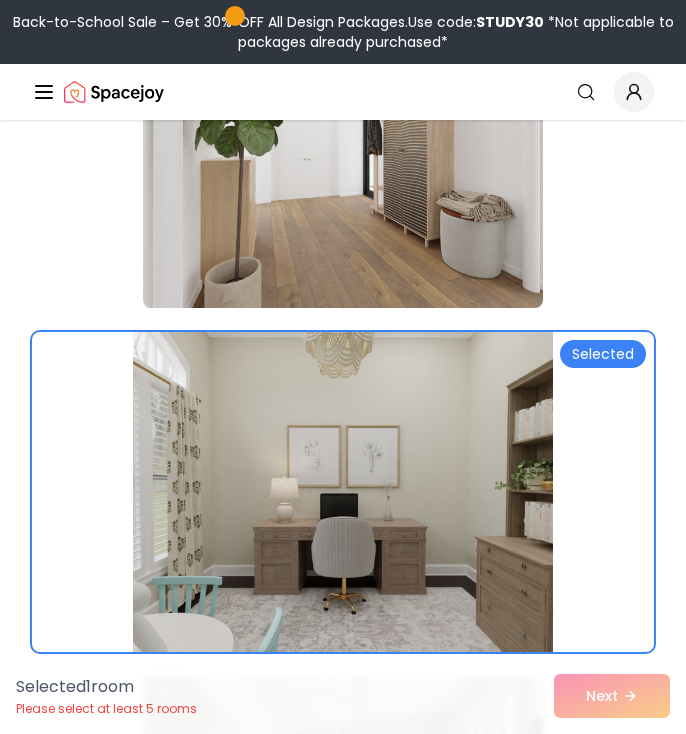 scroll, scrollTop: 2106, scrollLeft: 0, axis: vertical 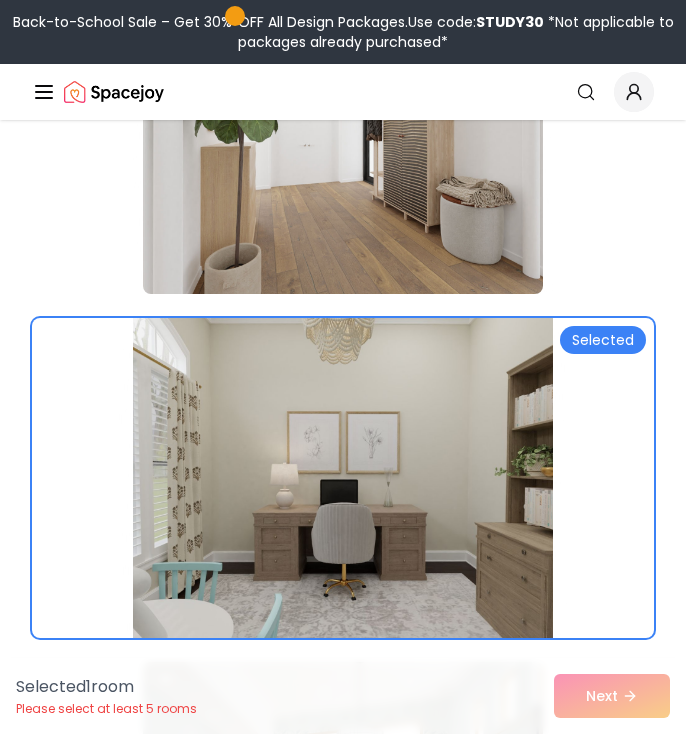 click at bounding box center [343, 478] 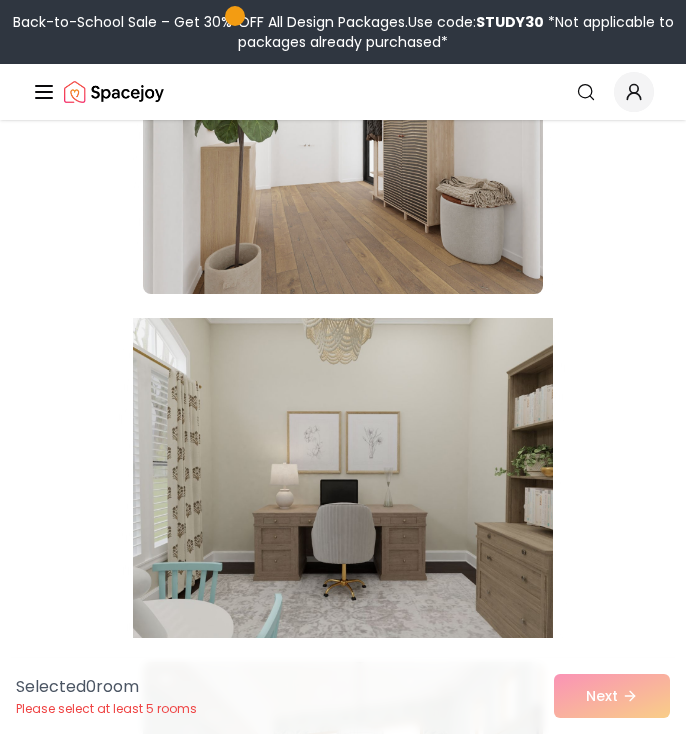 click at bounding box center [343, 478] 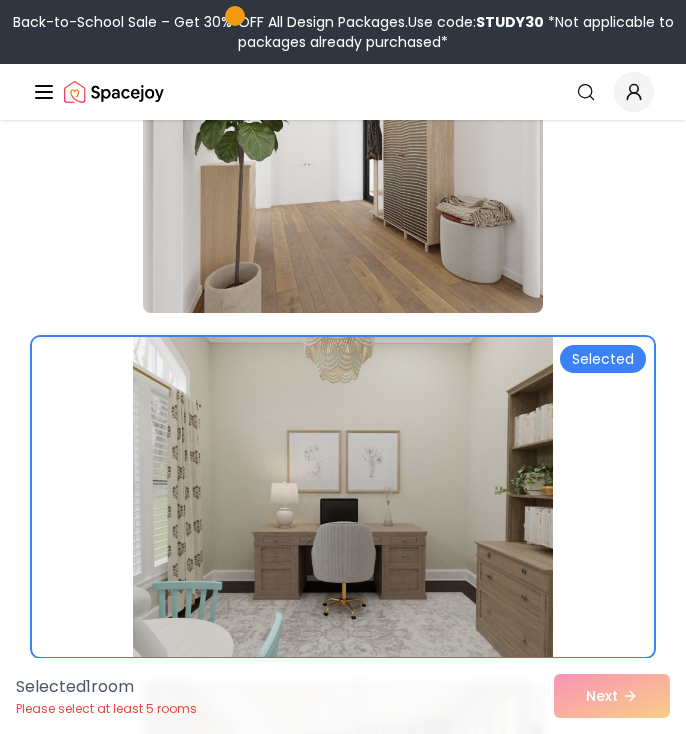 click at bounding box center (343, 497) 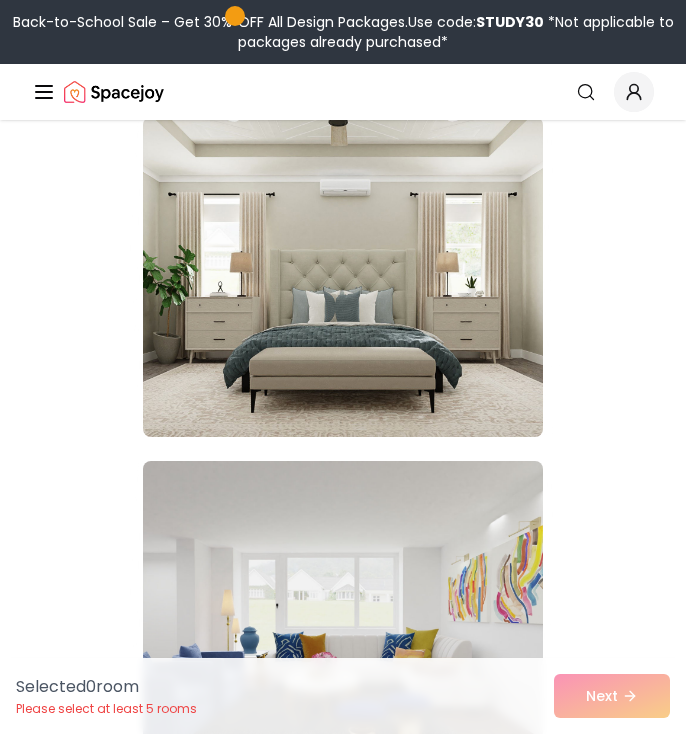 scroll, scrollTop: 4039, scrollLeft: 0, axis: vertical 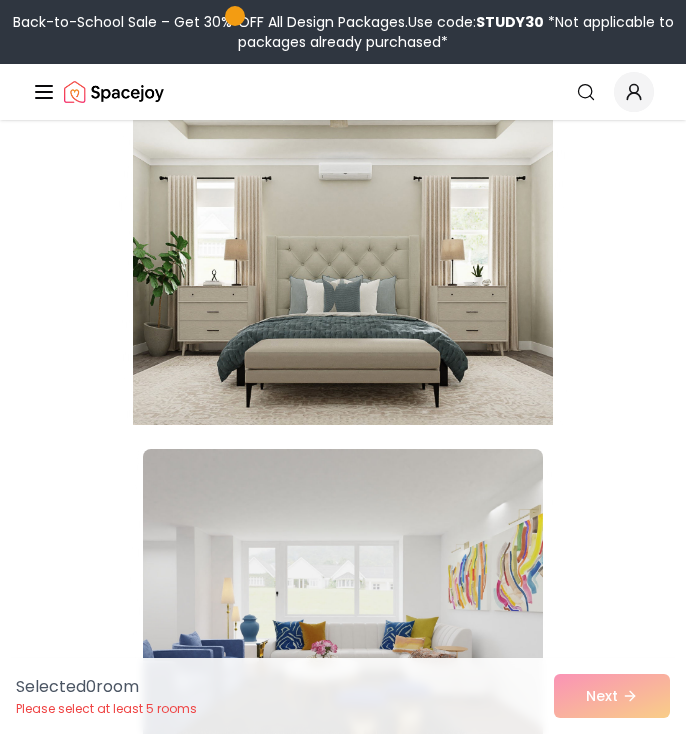 click at bounding box center [343, 265] 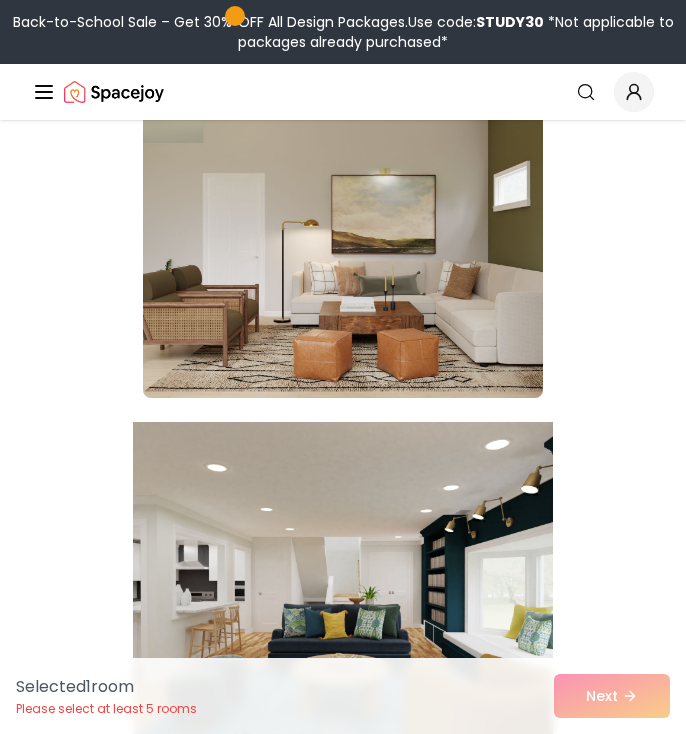 scroll, scrollTop: 4754, scrollLeft: 0, axis: vertical 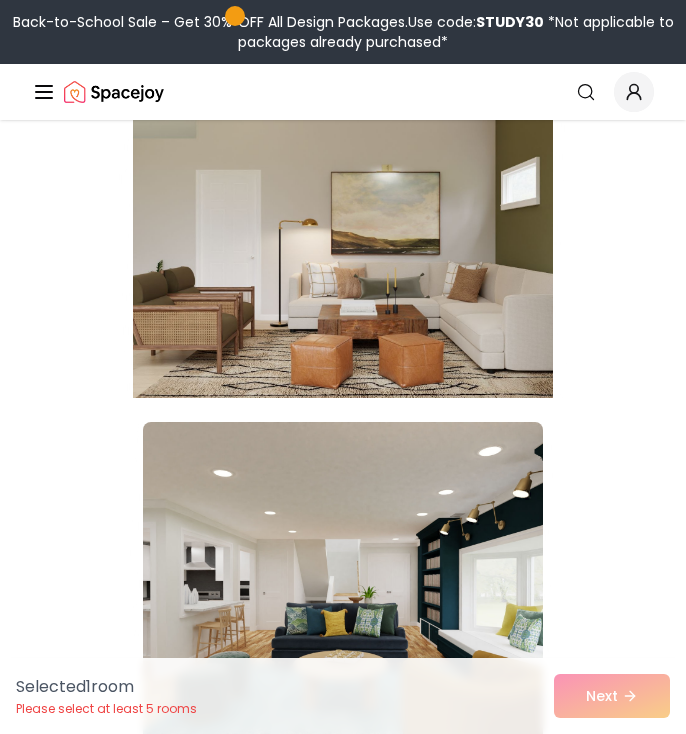 click at bounding box center (343, 238) 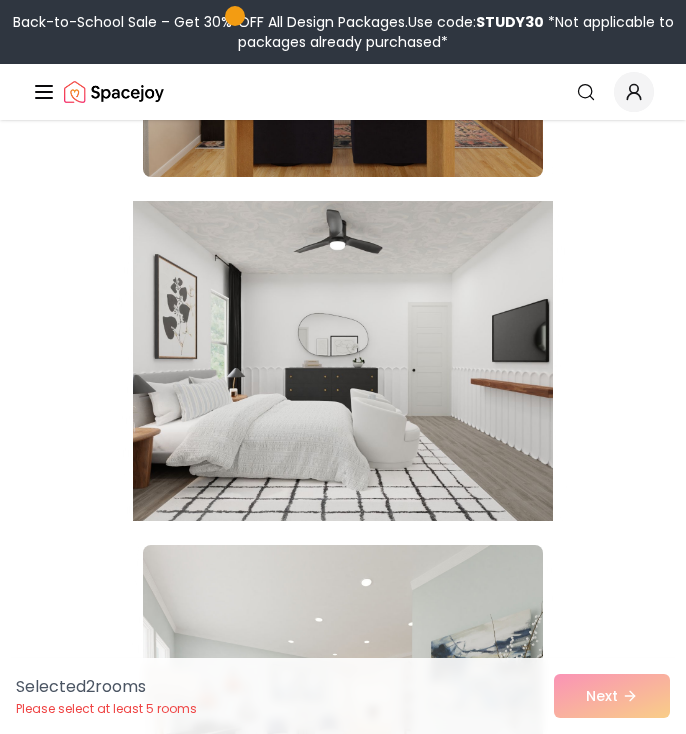 scroll, scrollTop: 6000, scrollLeft: 0, axis: vertical 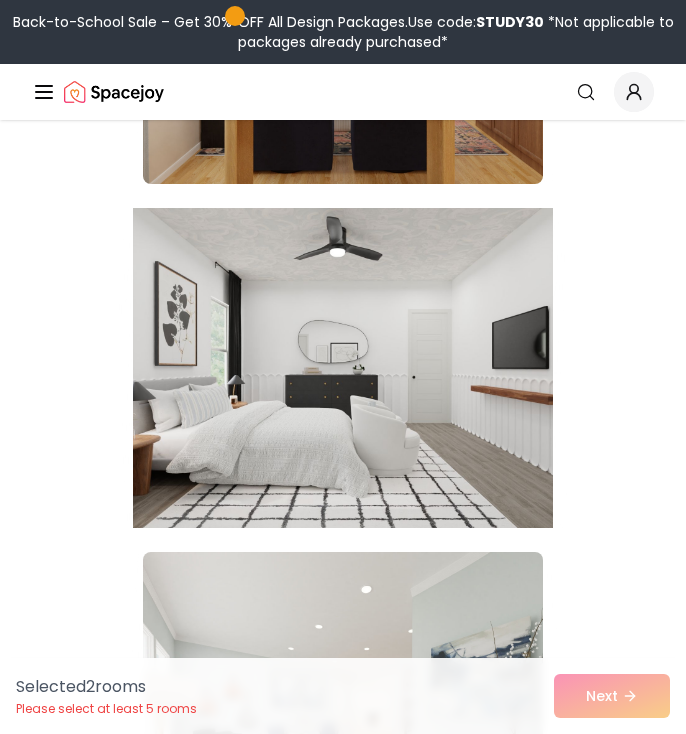 click at bounding box center [343, 368] 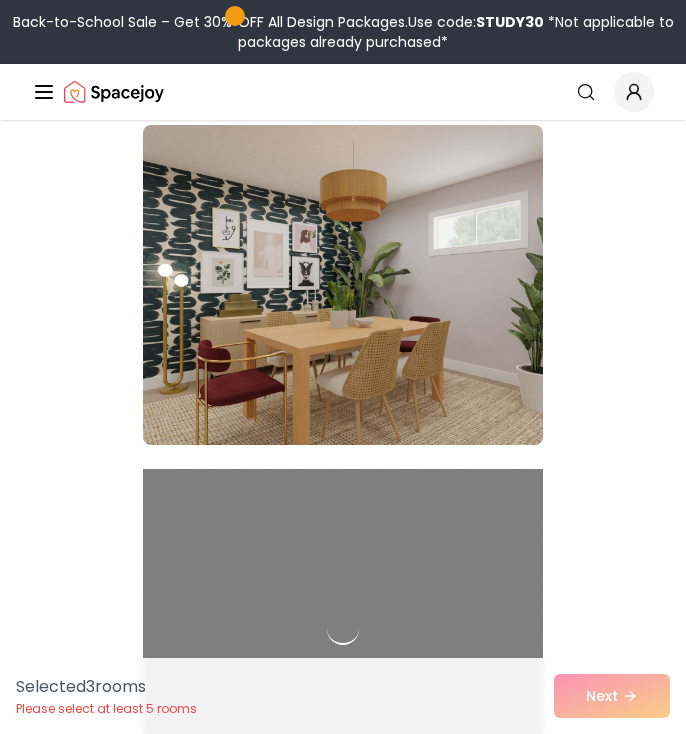 scroll, scrollTop: 6779, scrollLeft: 0, axis: vertical 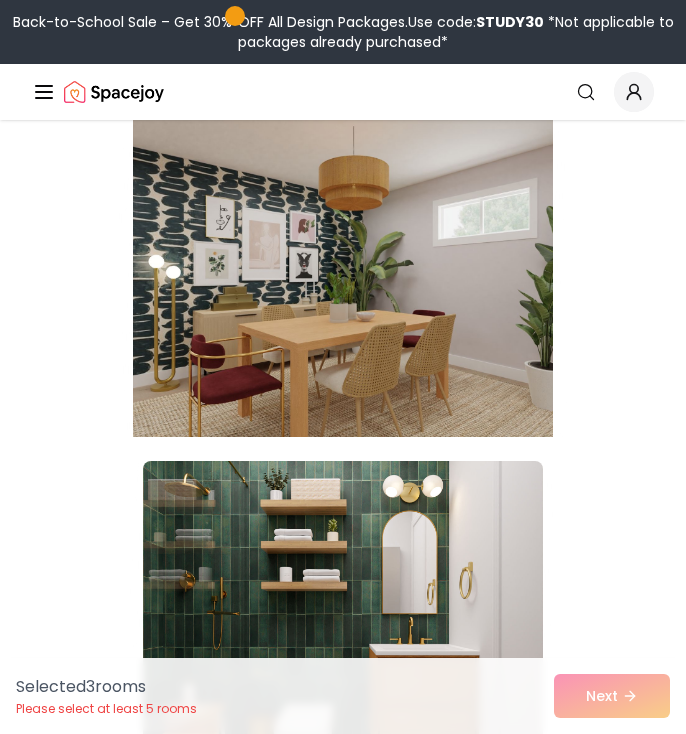 click at bounding box center (343, 277) 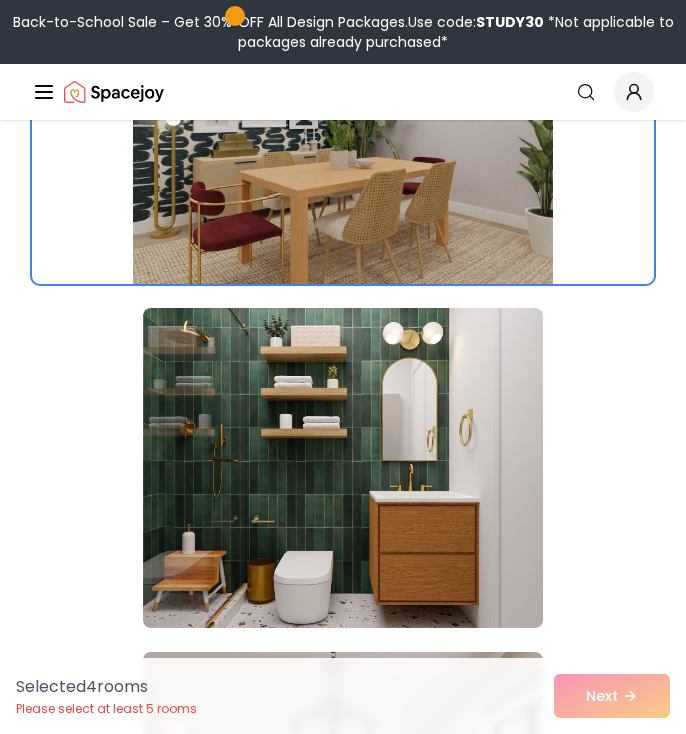 scroll, scrollTop: 7072, scrollLeft: 0, axis: vertical 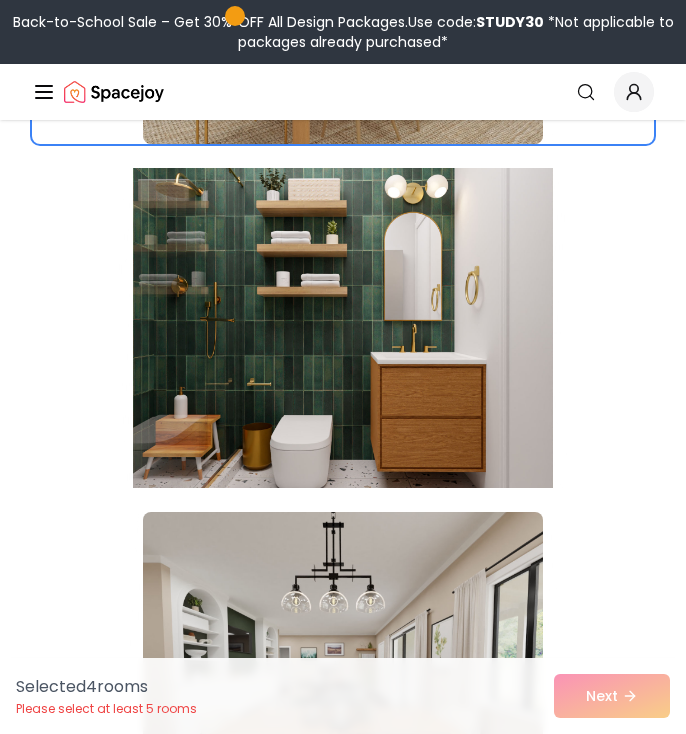 click at bounding box center (343, 328) 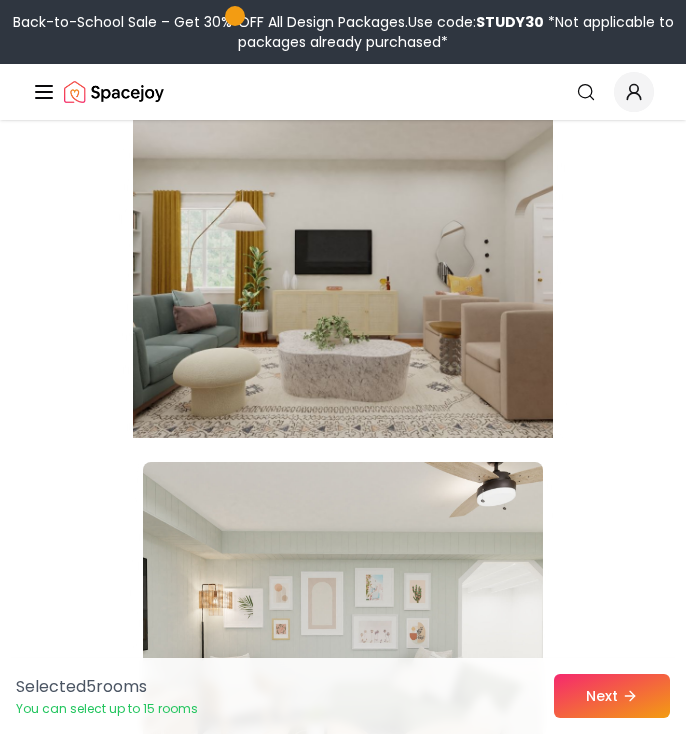 scroll, scrollTop: 8156, scrollLeft: 0, axis: vertical 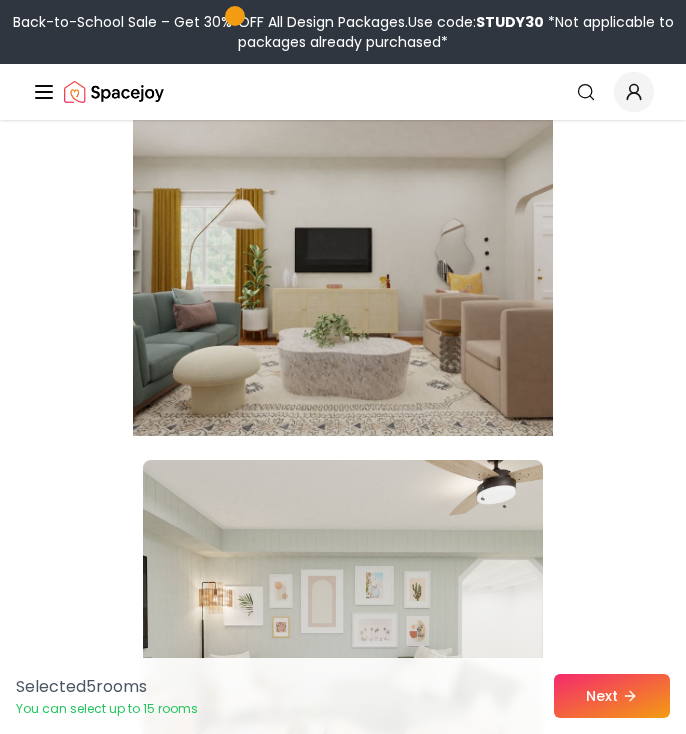 click at bounding box center [343, 276] 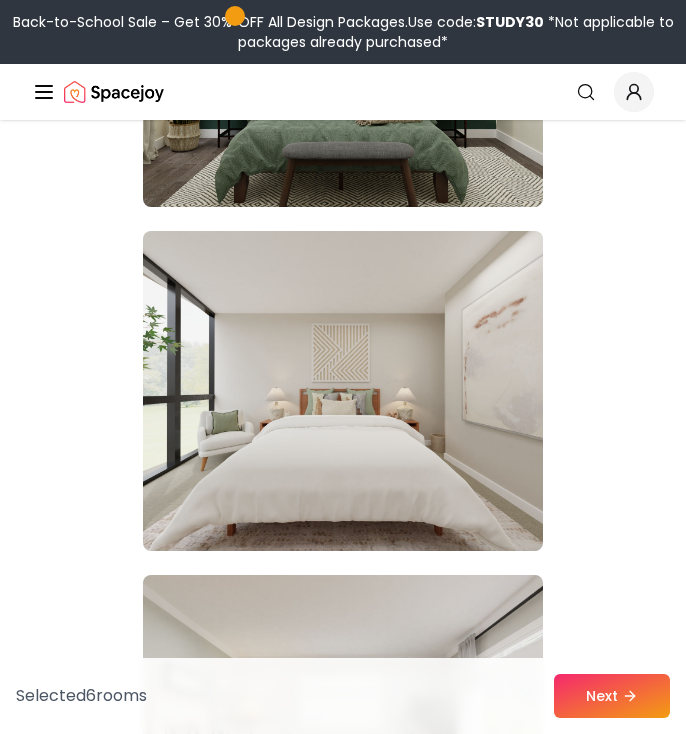 scroll, scrollTop: 11836, scrollLeft: 0, axis: vertical 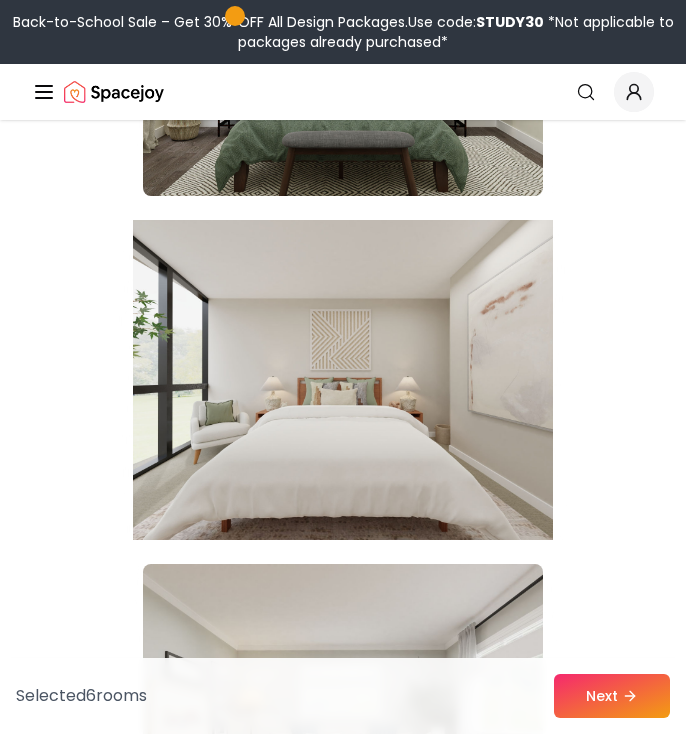 click at bounding box center [343, 380] 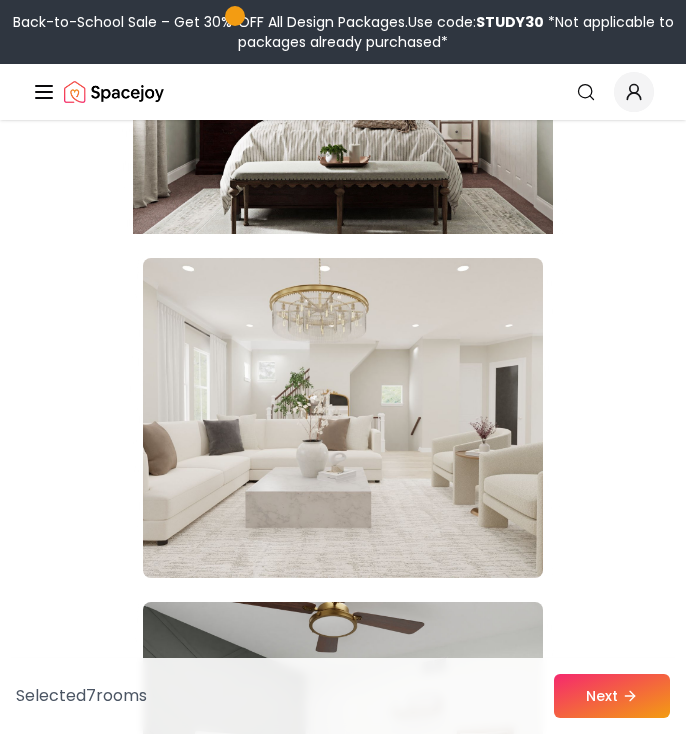 scroll, scrollTop: 12835, scrollLeft: 0, axis: vertical 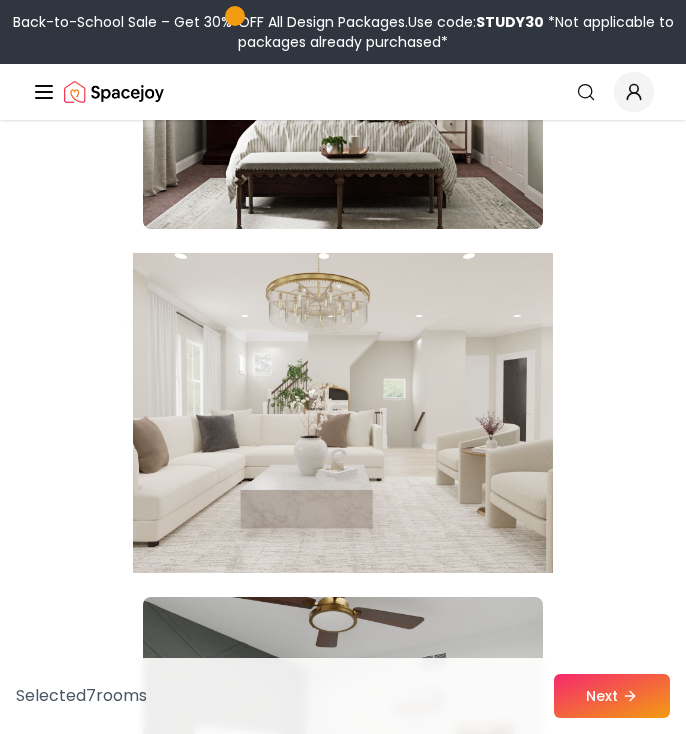 click at bounding box center (343, 413) 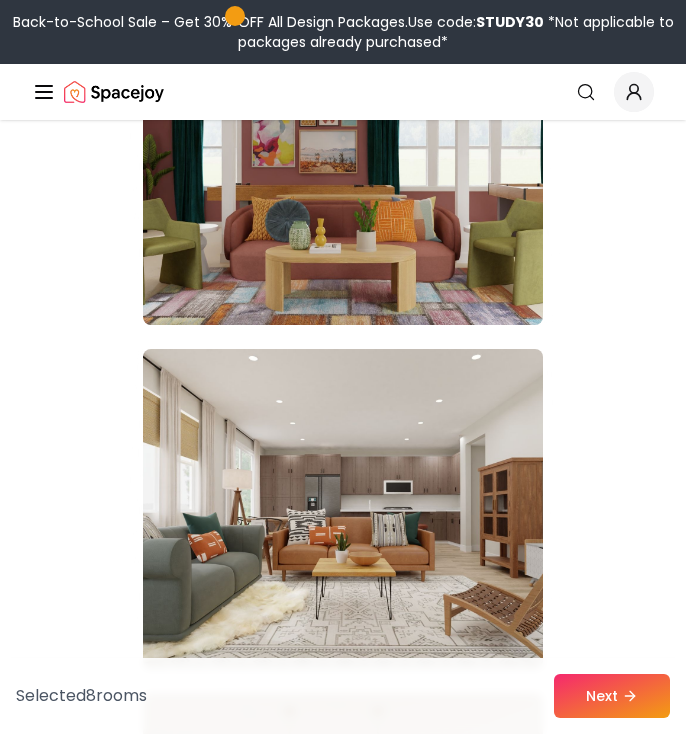 scroll, scrollTop: 18604, scrollLeft: 0, axis: vertical 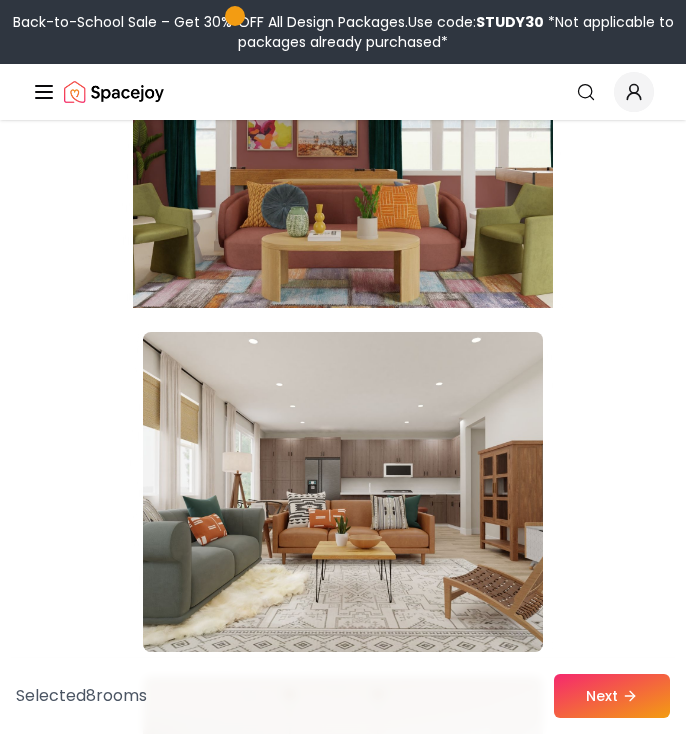 click at bounding box center [343, 148] 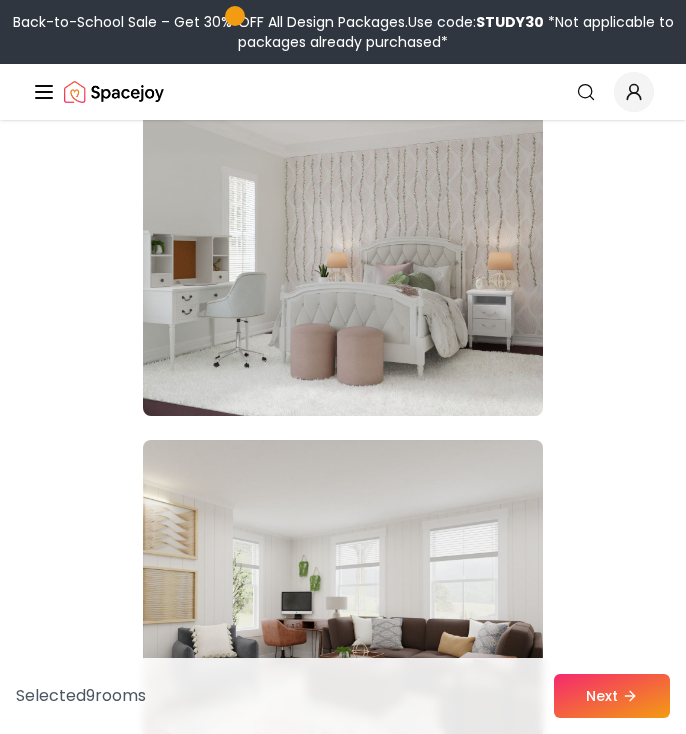 scroll, scrollTop: 16457, scrollLeft: 0, axis: vertical 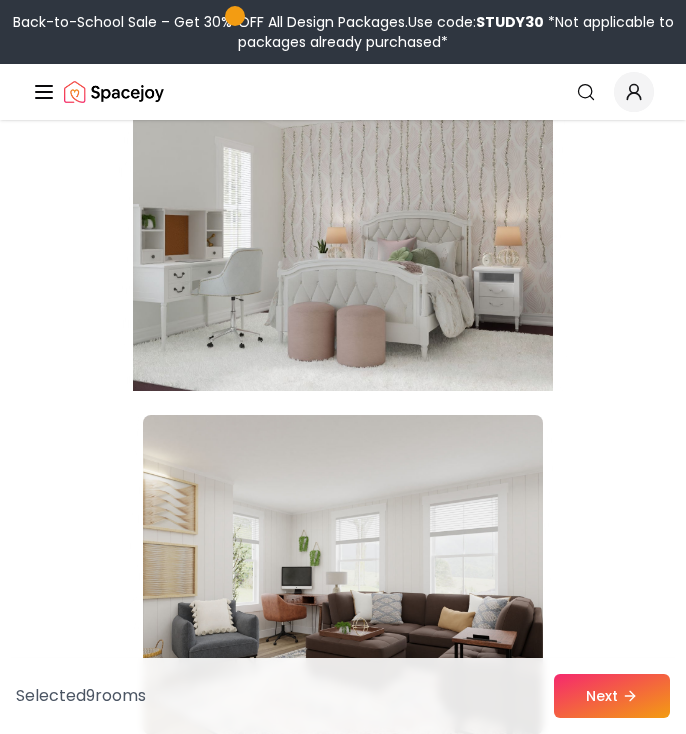 click at bounding box center (343, 231) 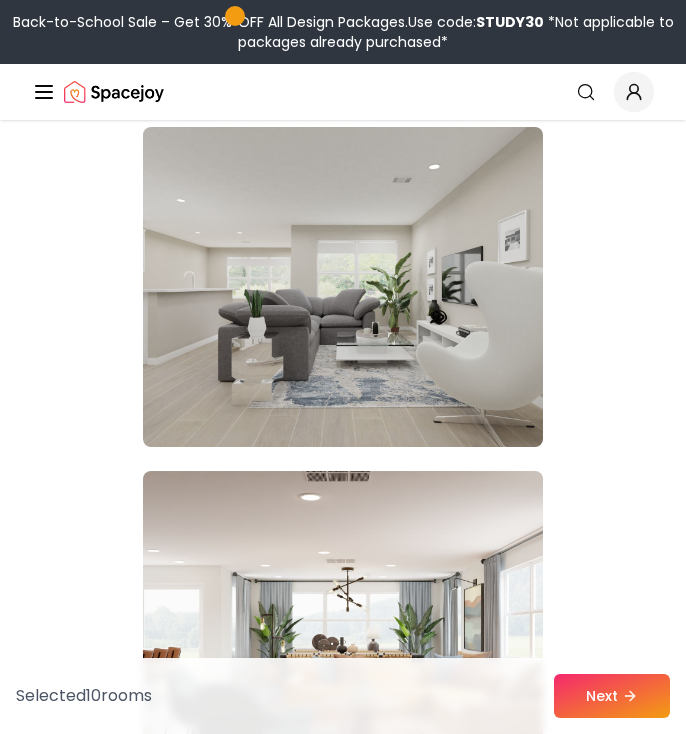 scroll, scrollTop: 33952, scrollLeft: 0, axis: vertical 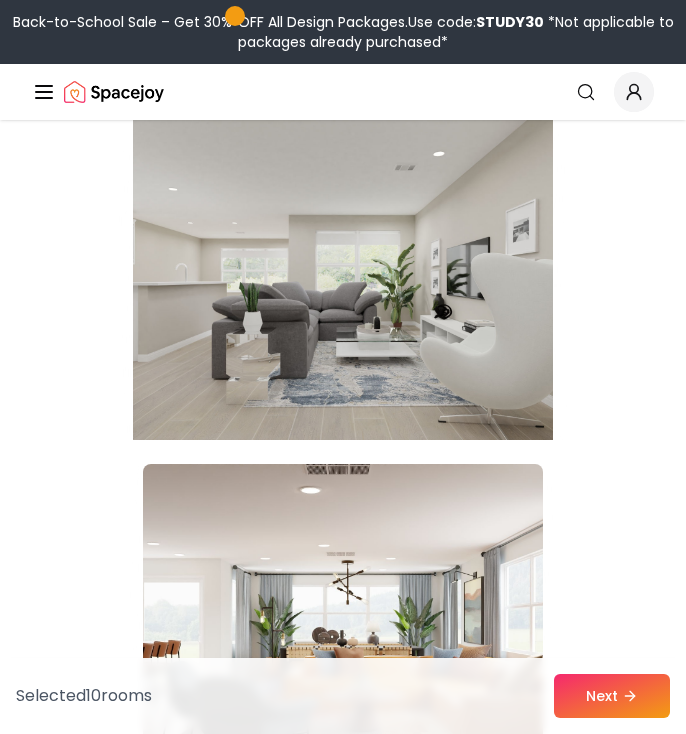 click at bounding box center [343, 280] 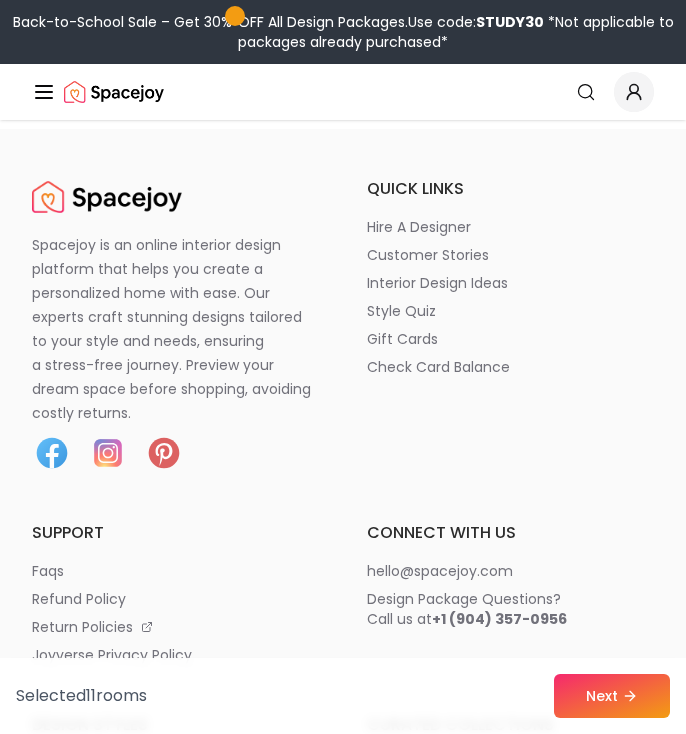 scroll, scrollTop: 34875, scrollLeft: 0, axis: vertical 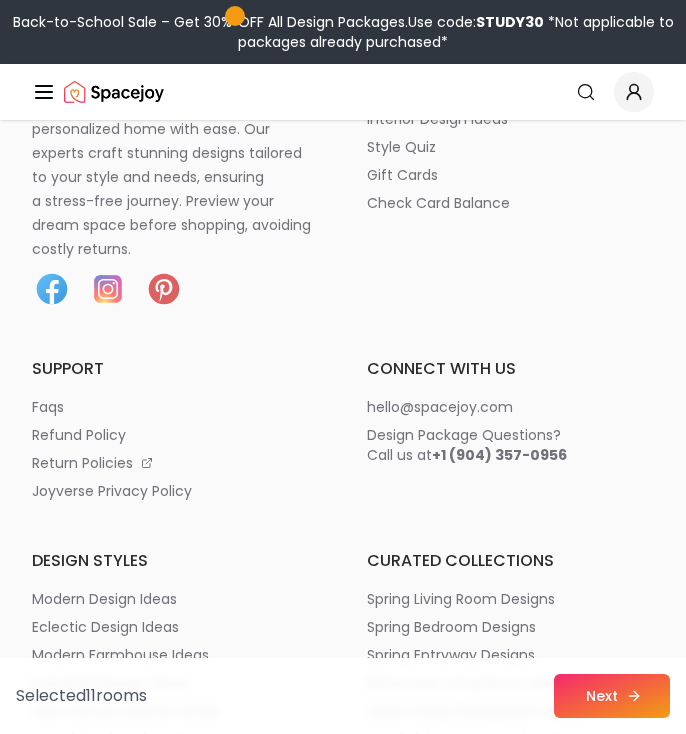click on "Next" at bounding box center (612, 696) 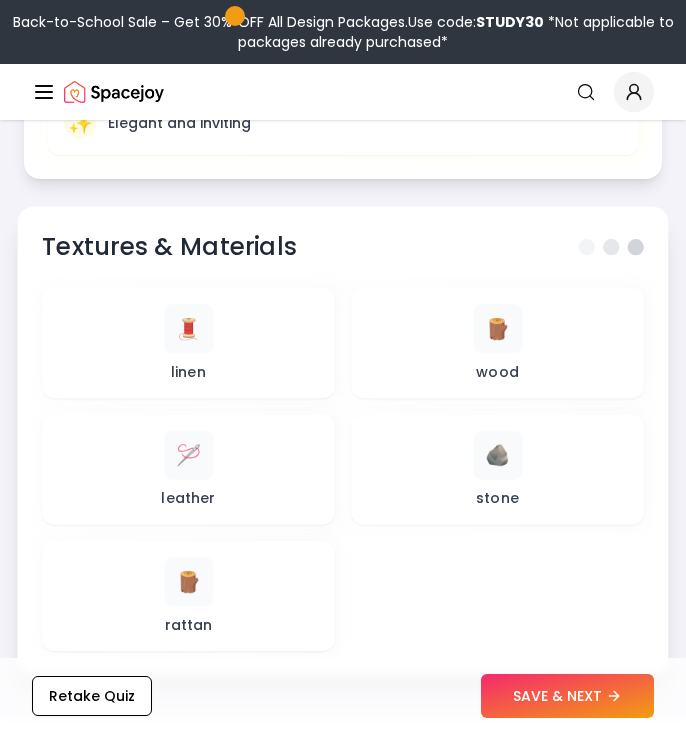 scroll, scrollTop: 1558, scrollLeft: 0, axis: vertical 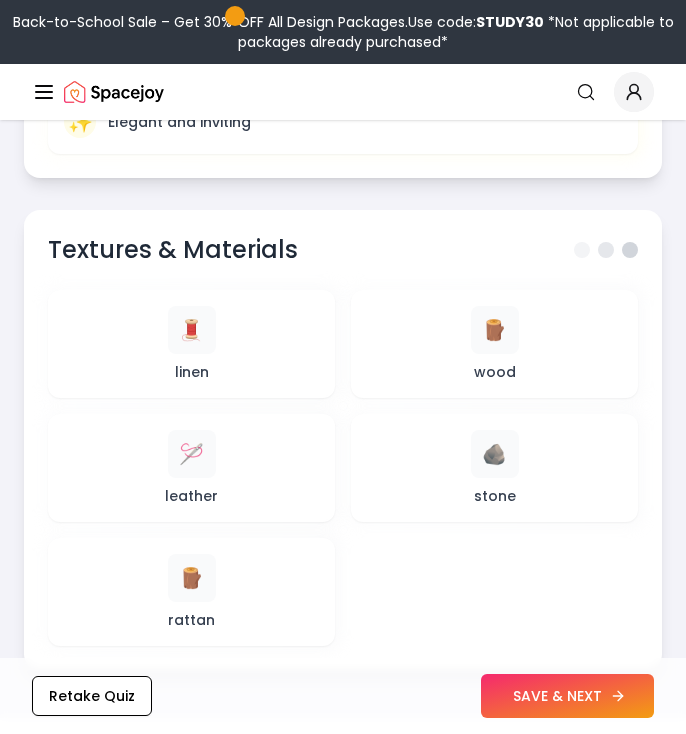 click on "SAVE & NEXT" at bounding box center (567, 696) 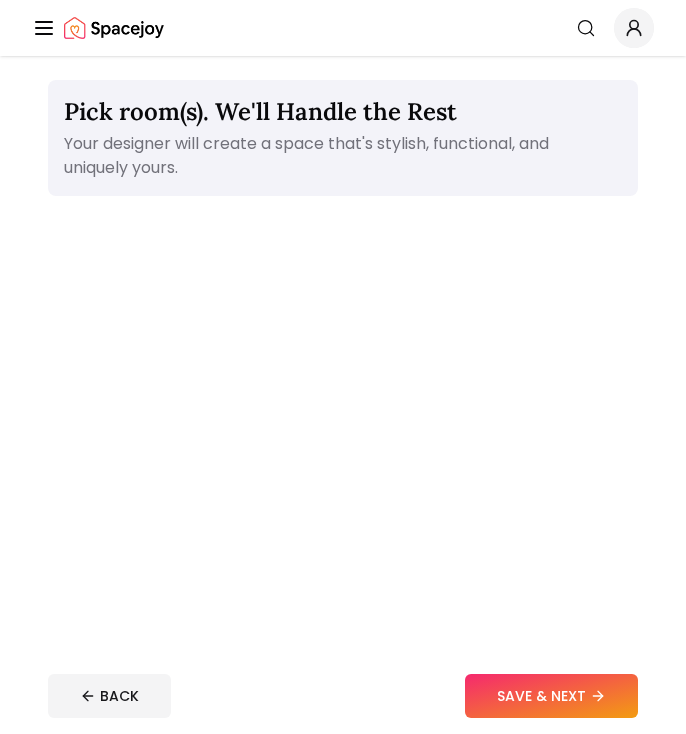 scroll, scrollTop: 0, scrollLeft: 0, axis: both 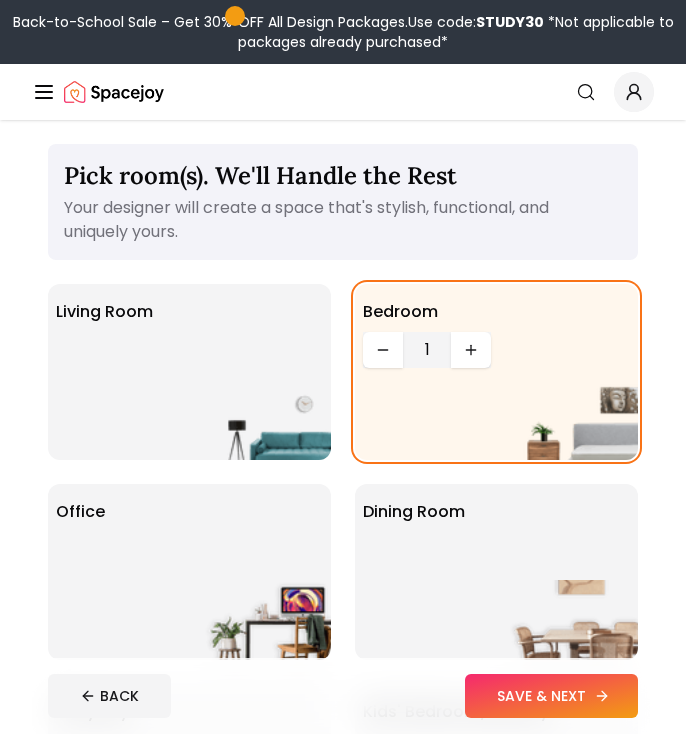 click on "SAVE & NEXT" at bounding box center [551, 696] 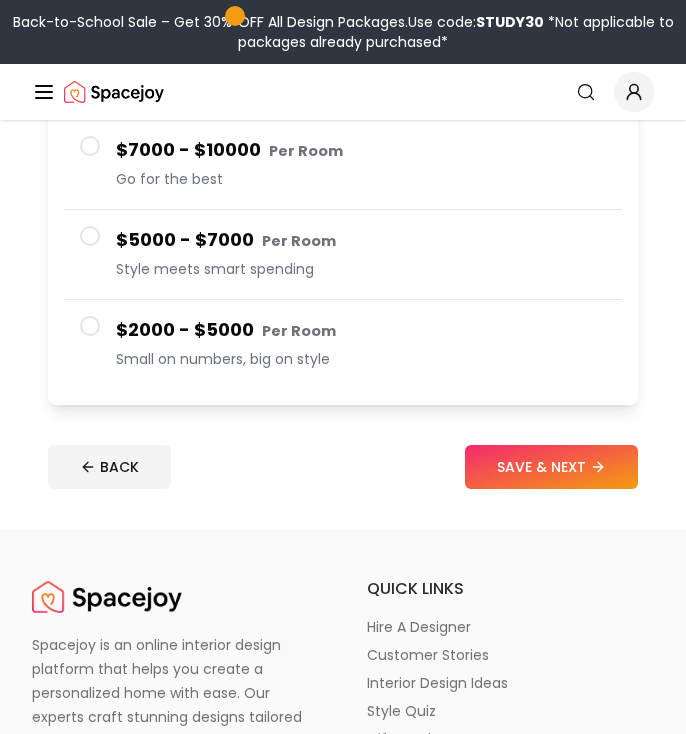 scroll, scrollTop: 419, scrollLeft: 0, axis: vertical 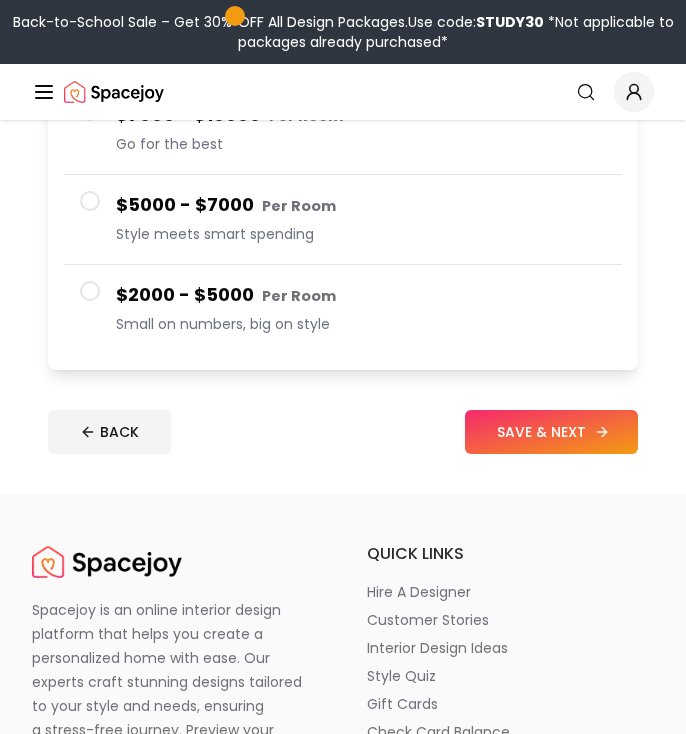 click on "SAVE & NEXT" at bounding box center [551, 432] 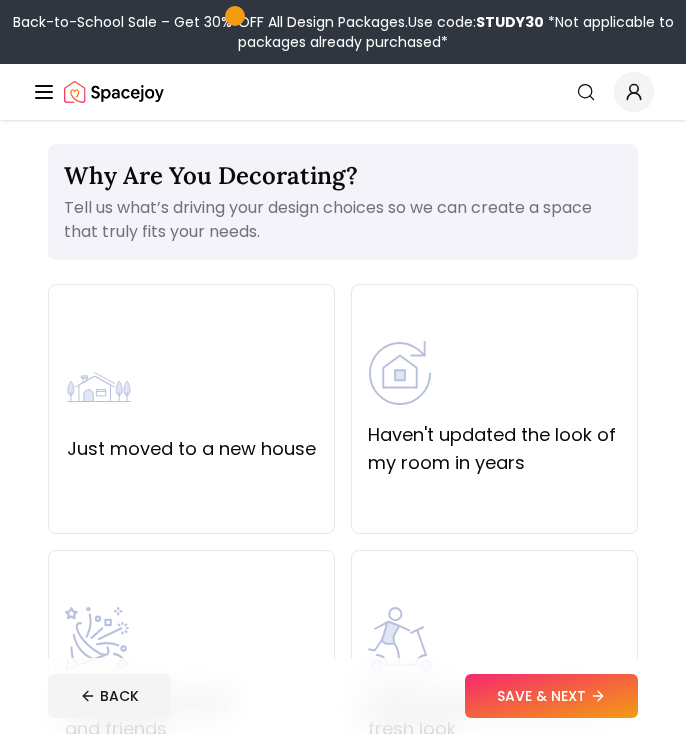 scroll, scrollTop: 0, scrollLeft: 0, axis: both 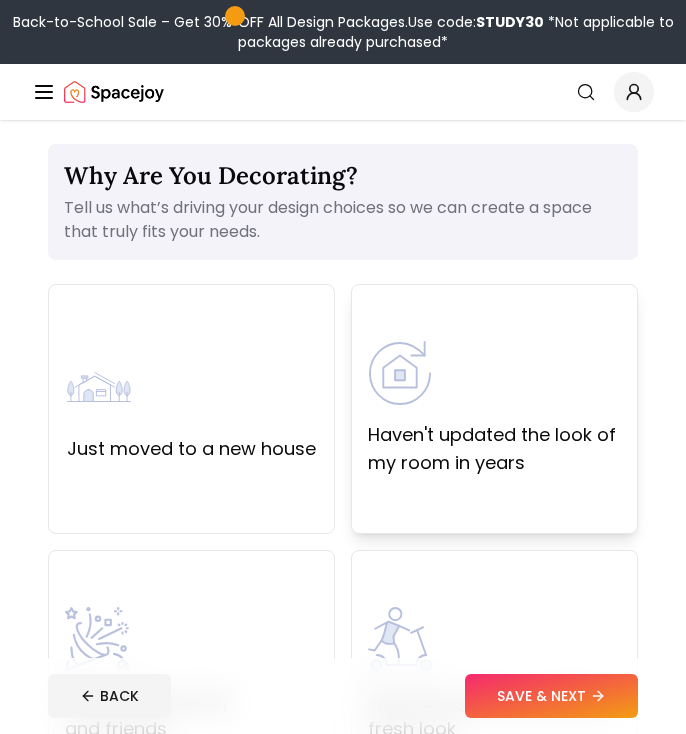click on "Haven't updated the look of my room in years" at bounding box center [494, 409] 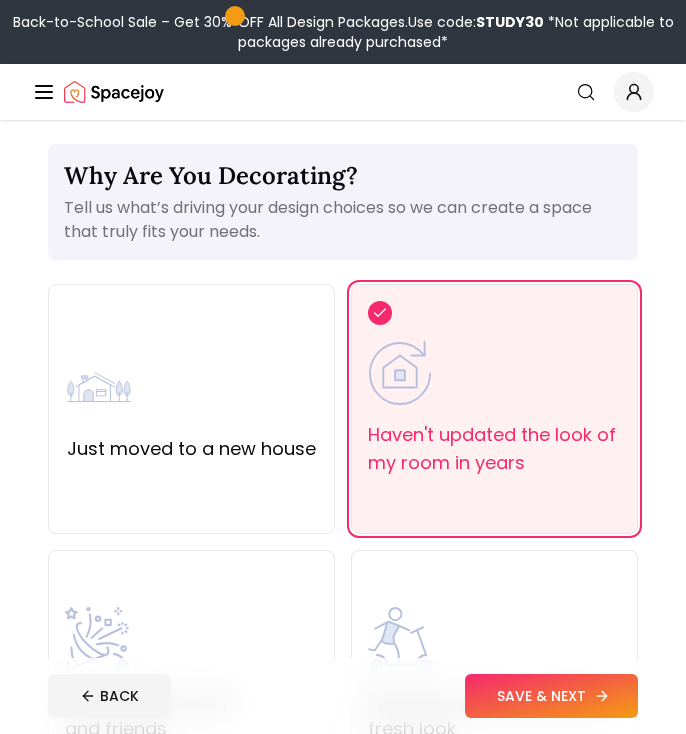 click on "SAVE & NEXT" at bounding box center (551, 696) 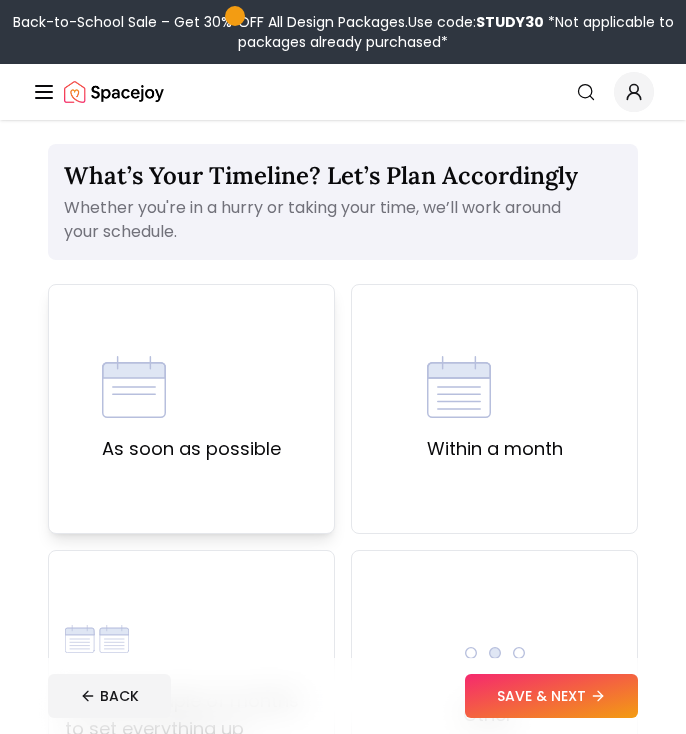 click on "As soon as possible" at bounding box center [191, 449] 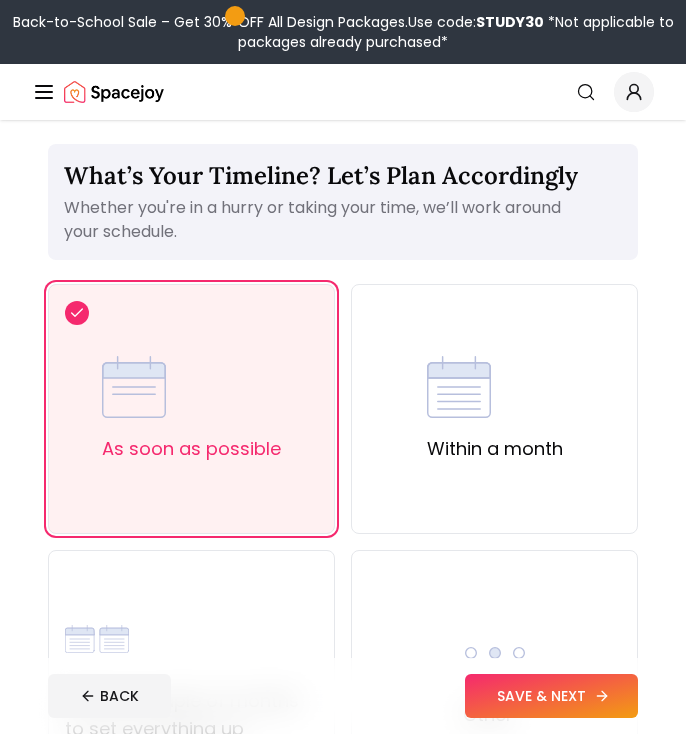 click on "SAVE & NEXT" at bounding box center (551, 696) 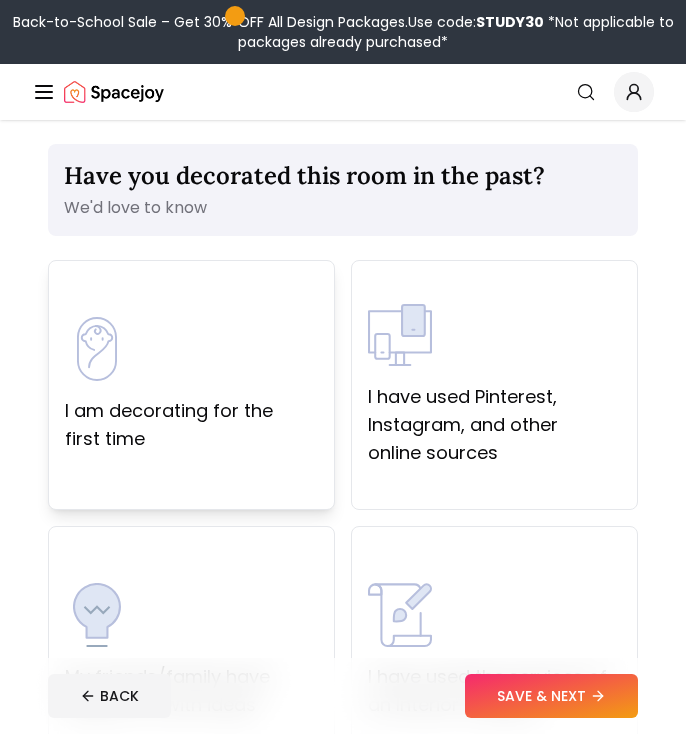 scroll, scrollTop: 0, scrollLeft: 0, axis: both 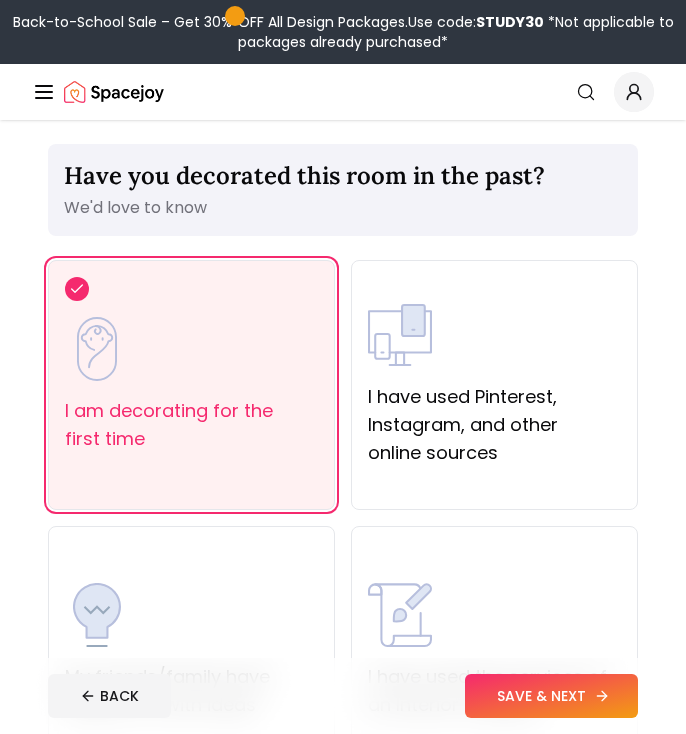 click on "SAVE & NEXT" at bounding box center [551, 696] 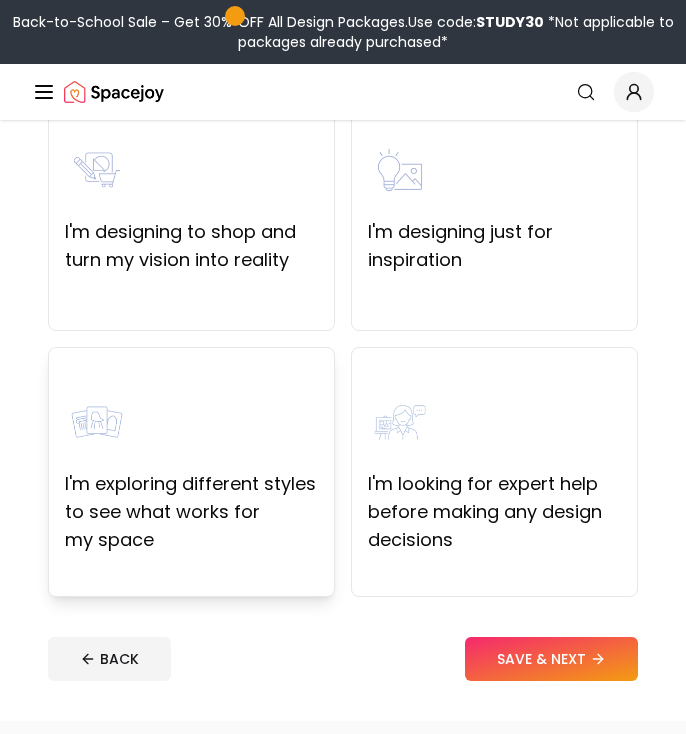 scroll, scrollTop: 239, scrollLeft: 0, axis: vertical 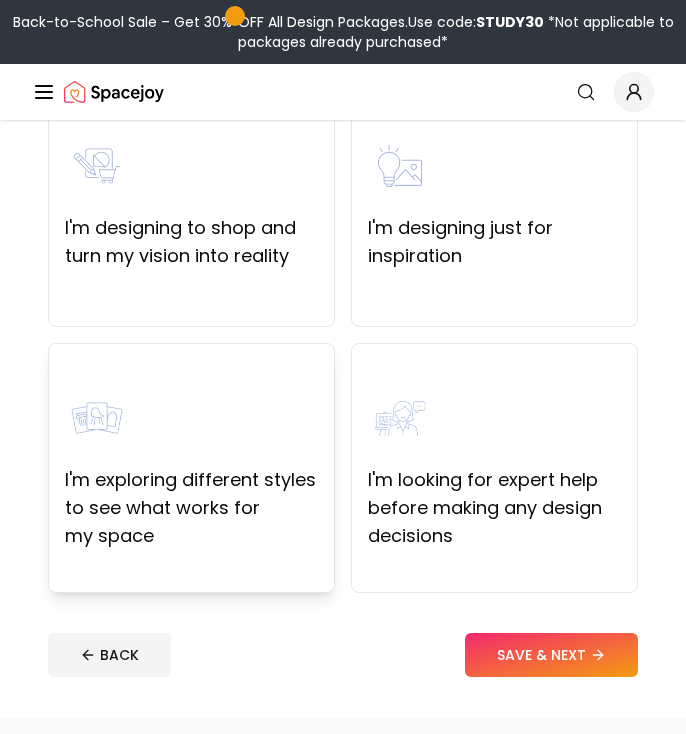 click on "I'm exploring different styles to see what works for my space" at bounding box center [191, 508] 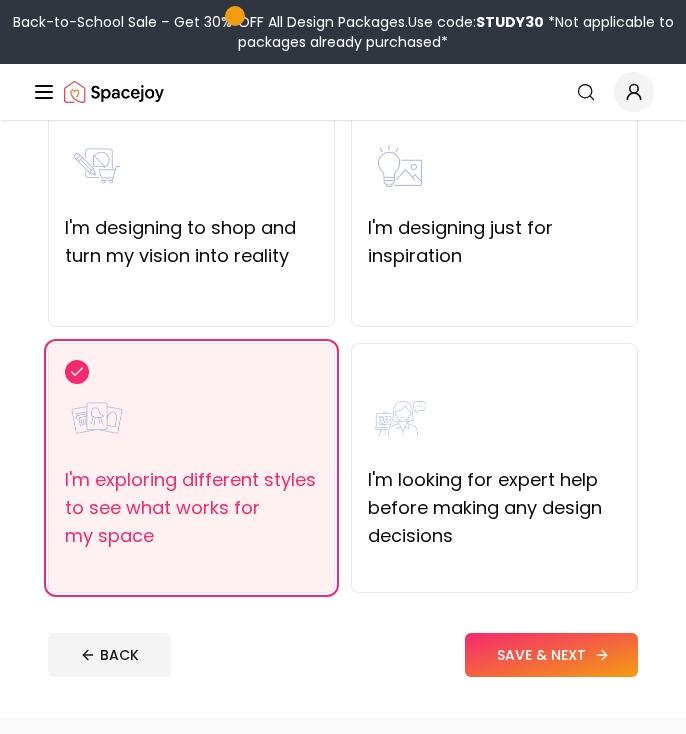 click on "SAVE & NEXT" at bounding box center [551, 655] 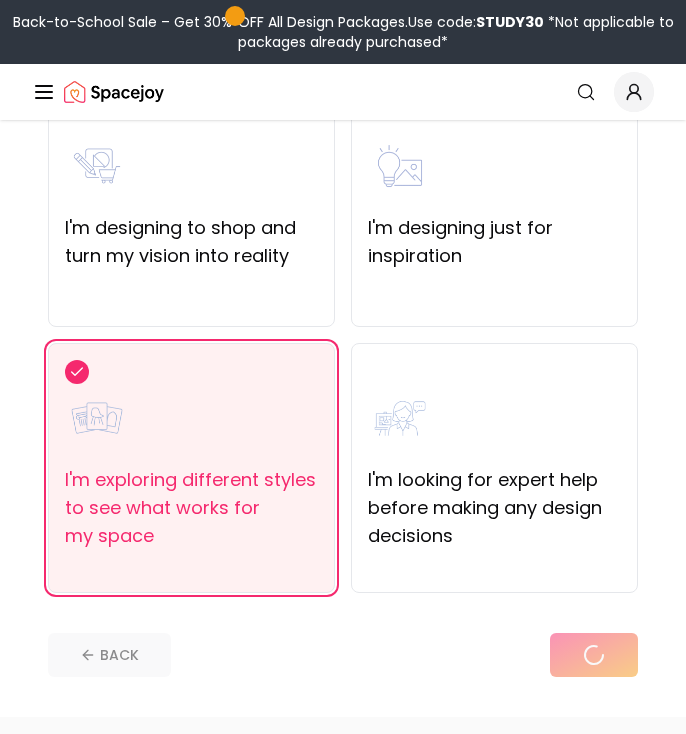 scroll, scrollTop: 0, scrollLeft: 0, axis: both 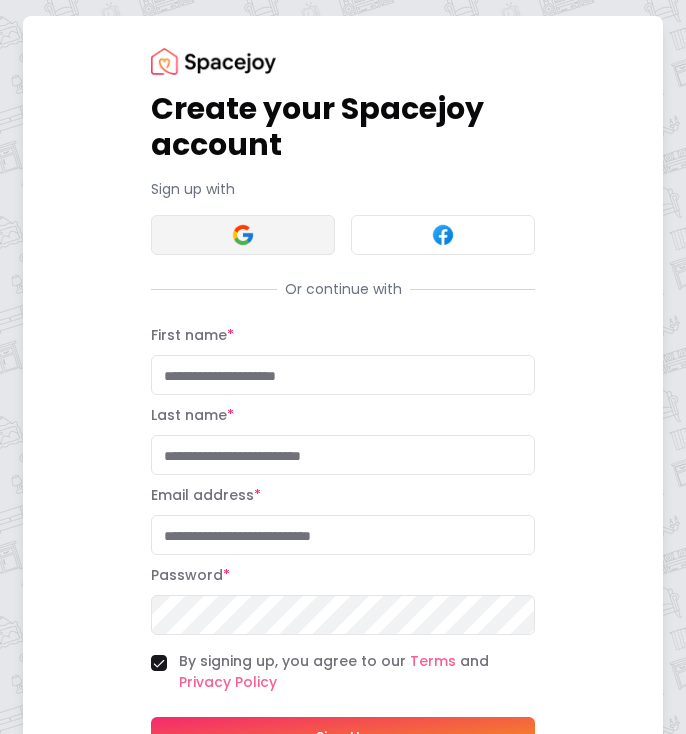 click at bounding box center (243, 235) 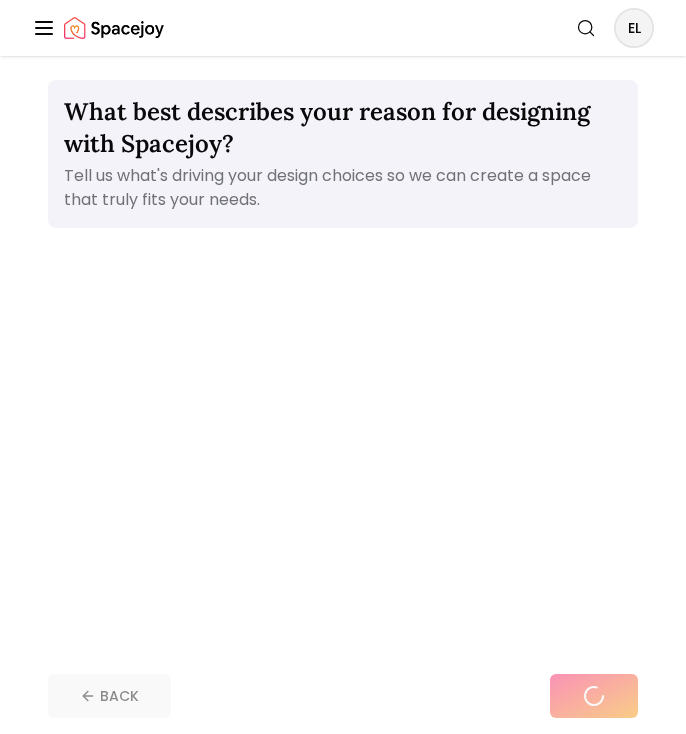 scroll, scrollTop: 0, scrollLeft: 0, axis: both 